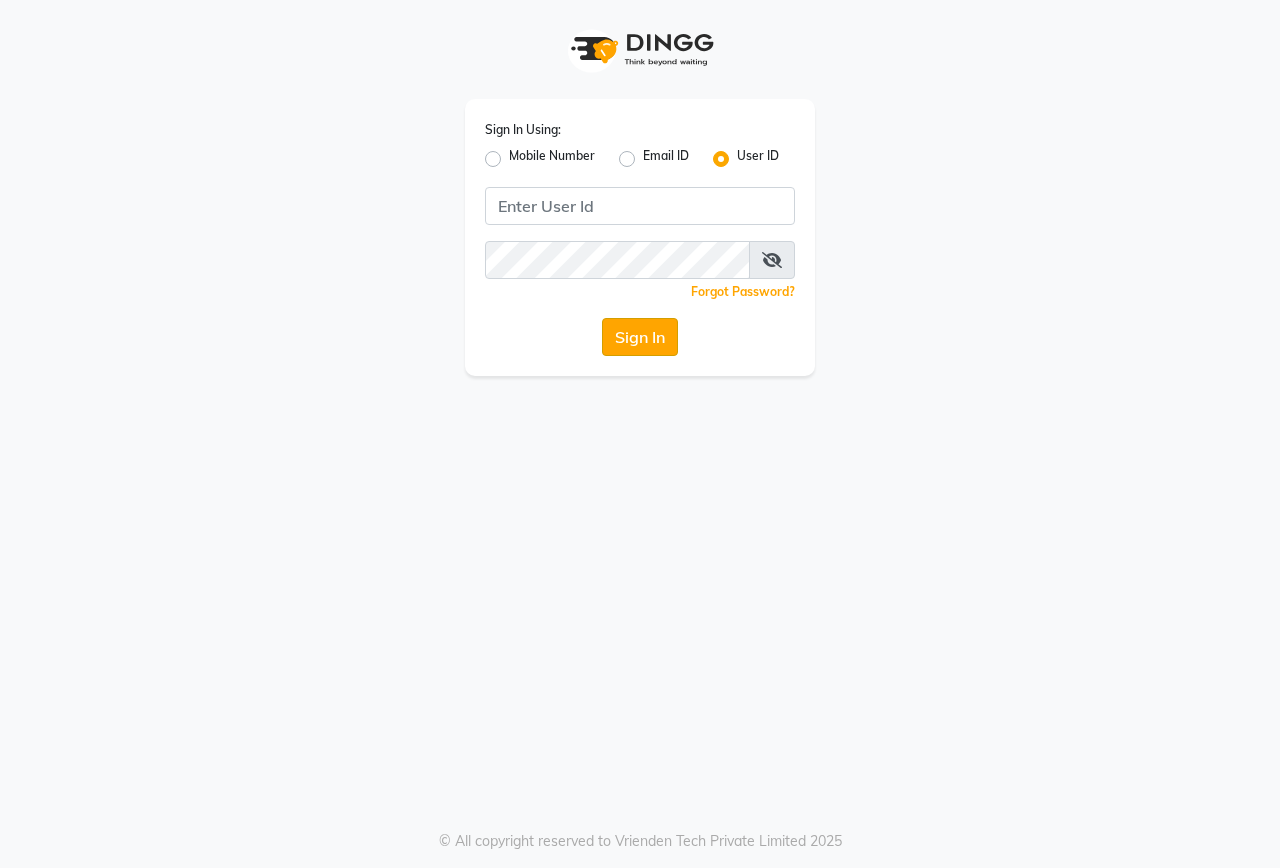scroll, scrollTop: 0, scrollLeft: 0, axis: both 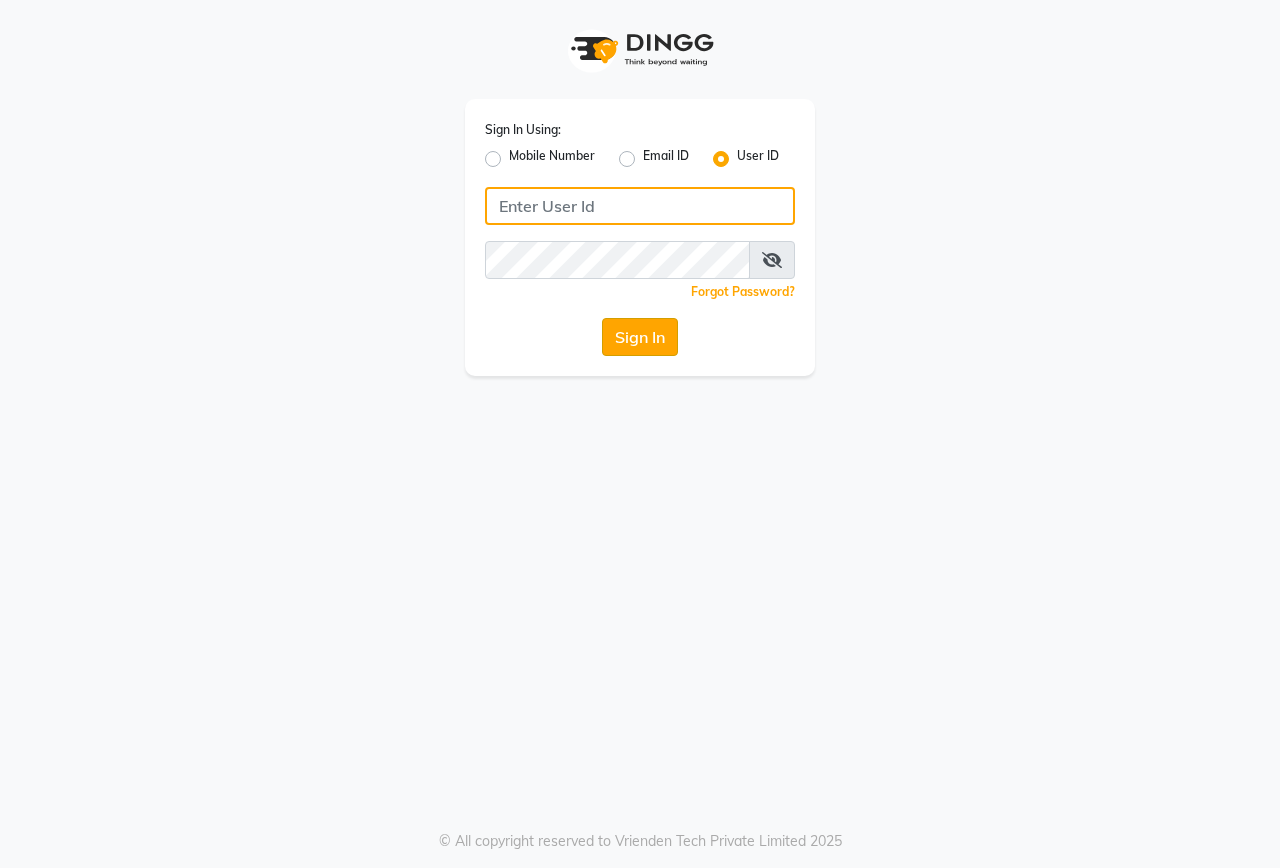 type on "onfleek" 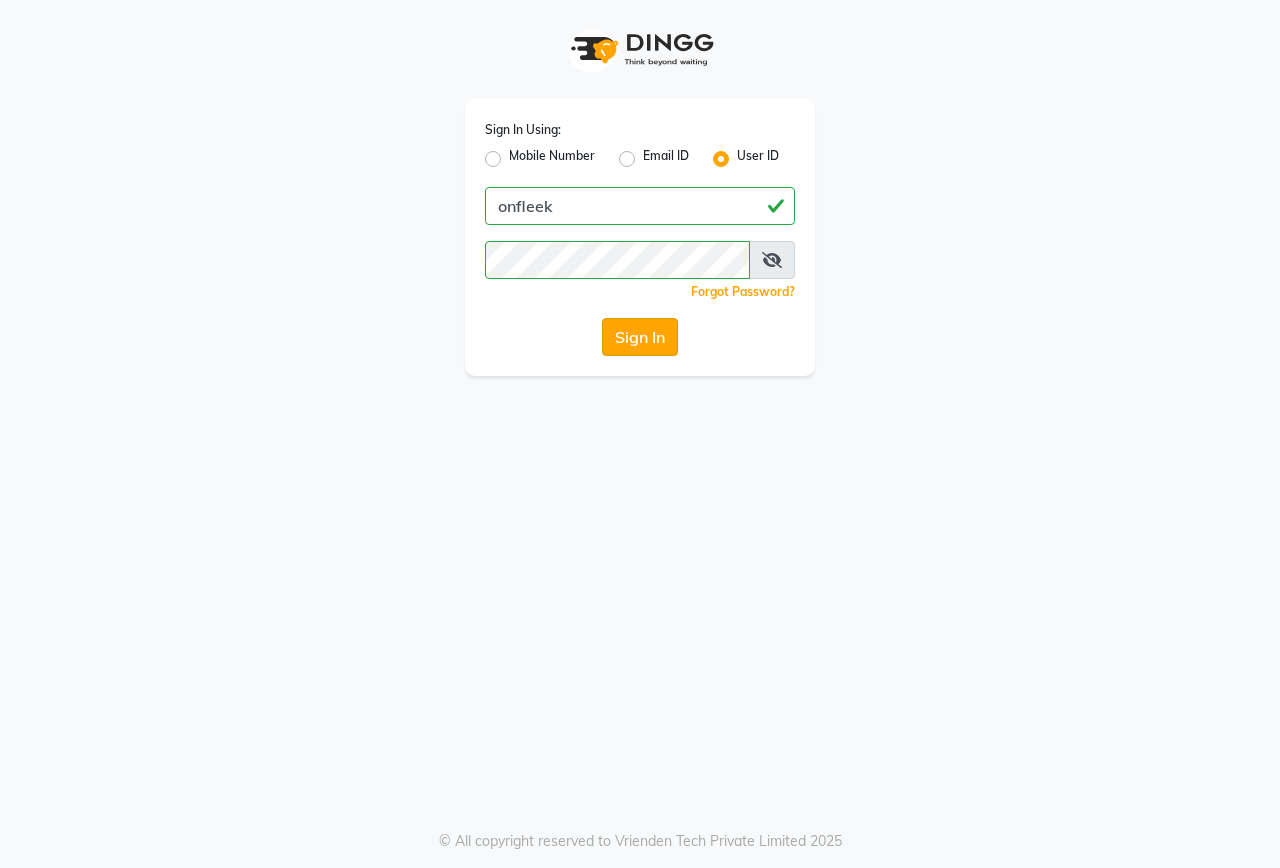 click on "Sign In" 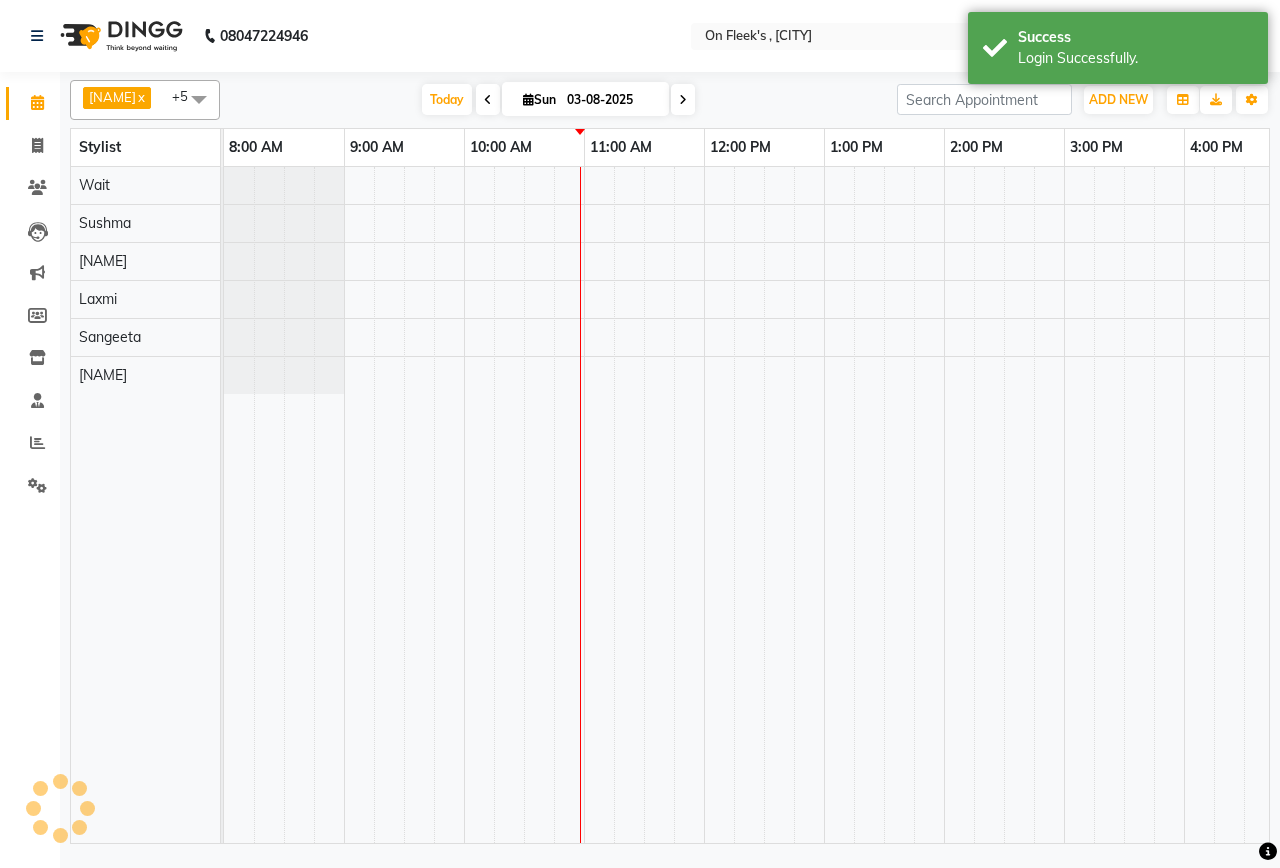 select on "en" 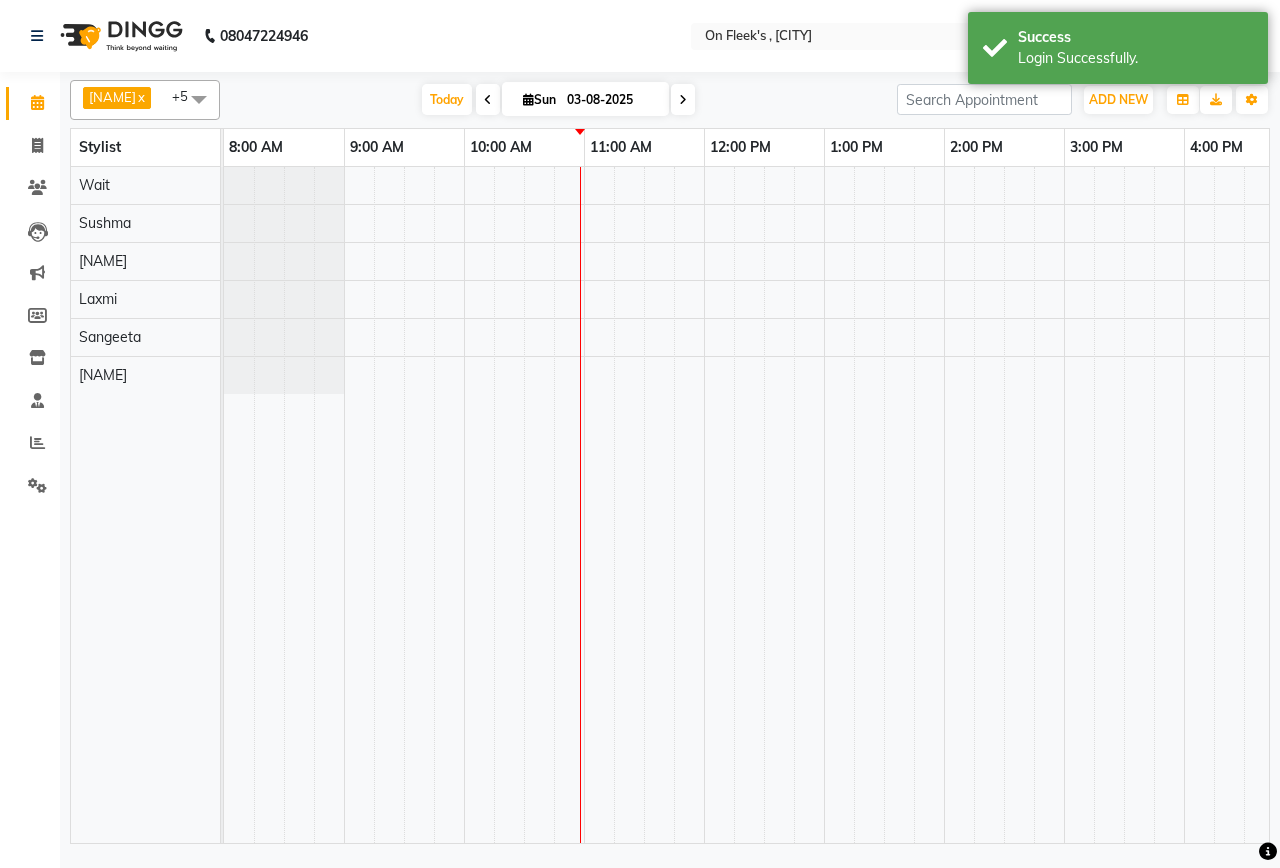 scroll, scrollTop: 0, scrollLeft: 0, axis: both 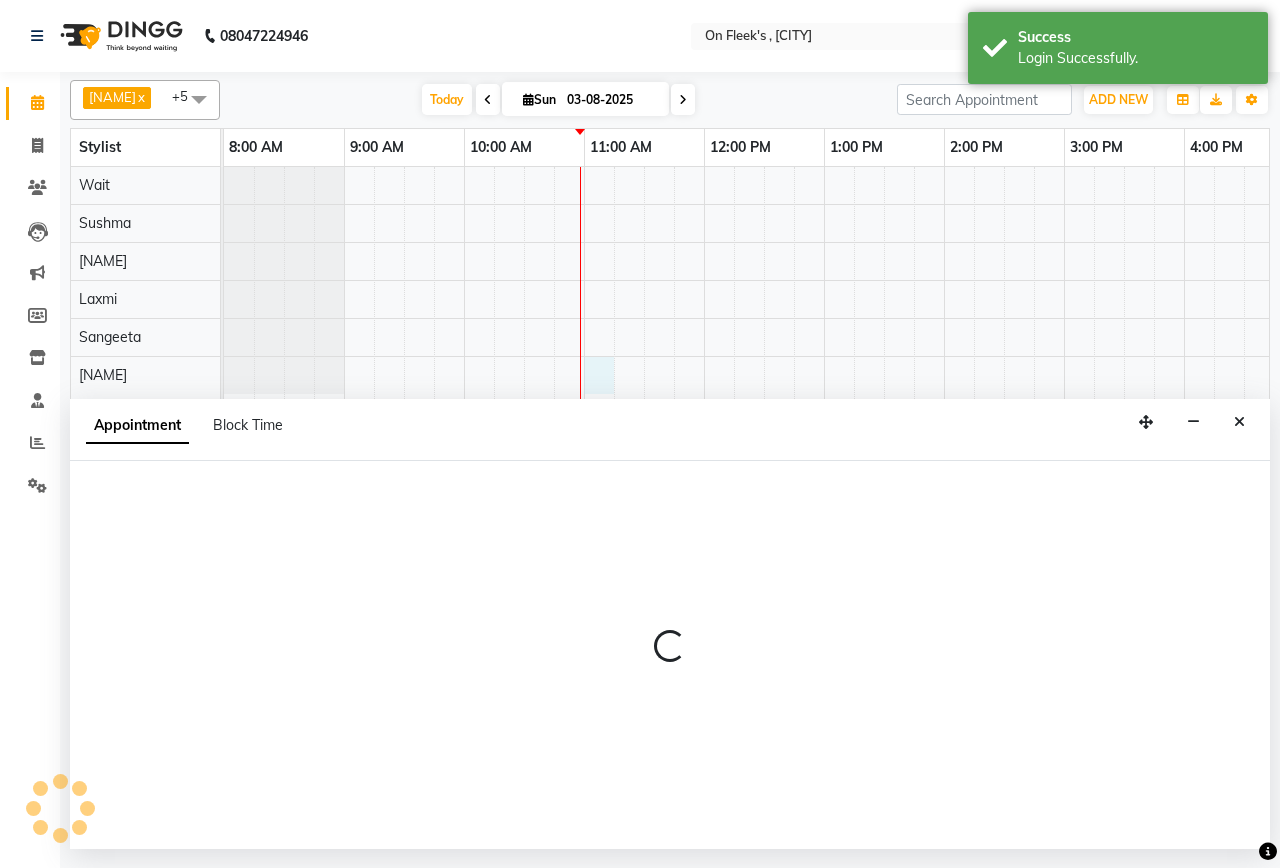 select on "84499" 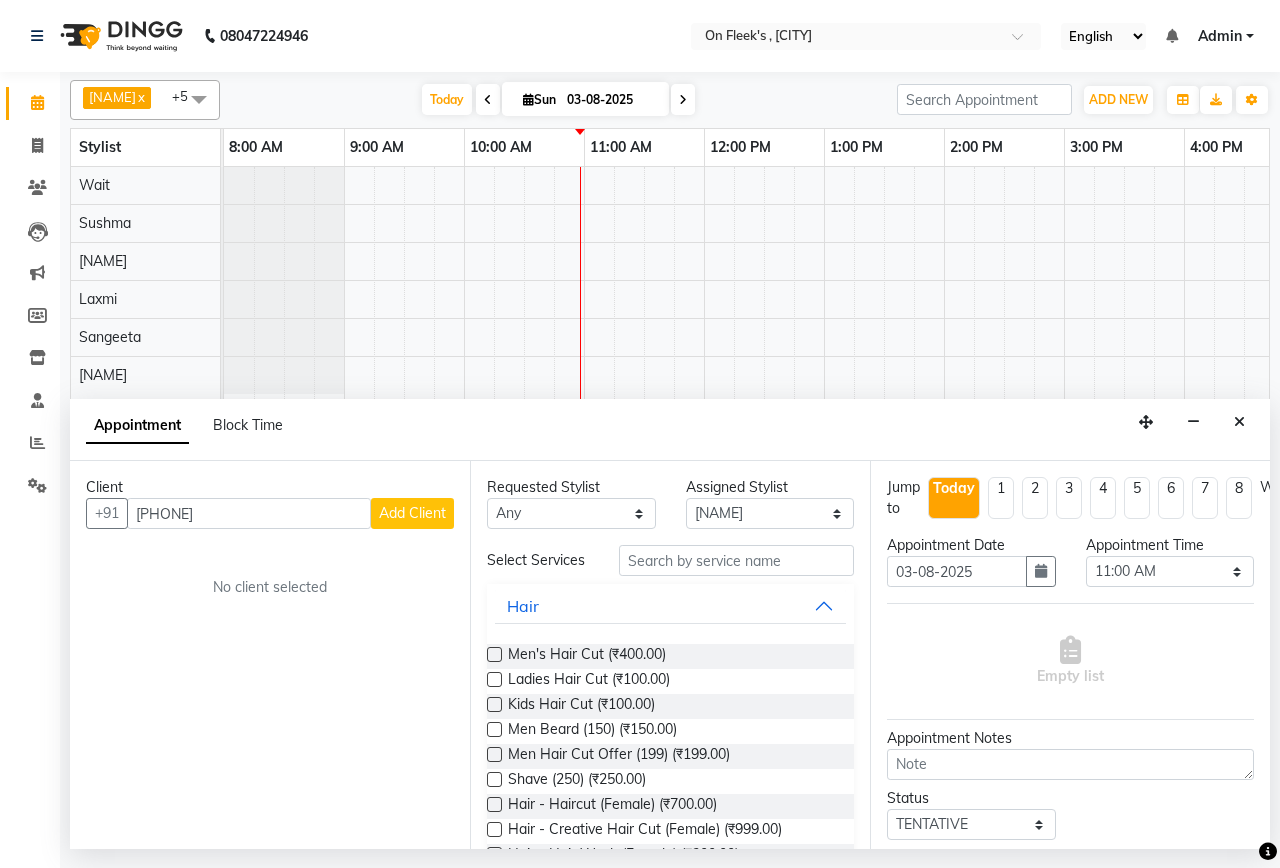 type on "[PHONE]" 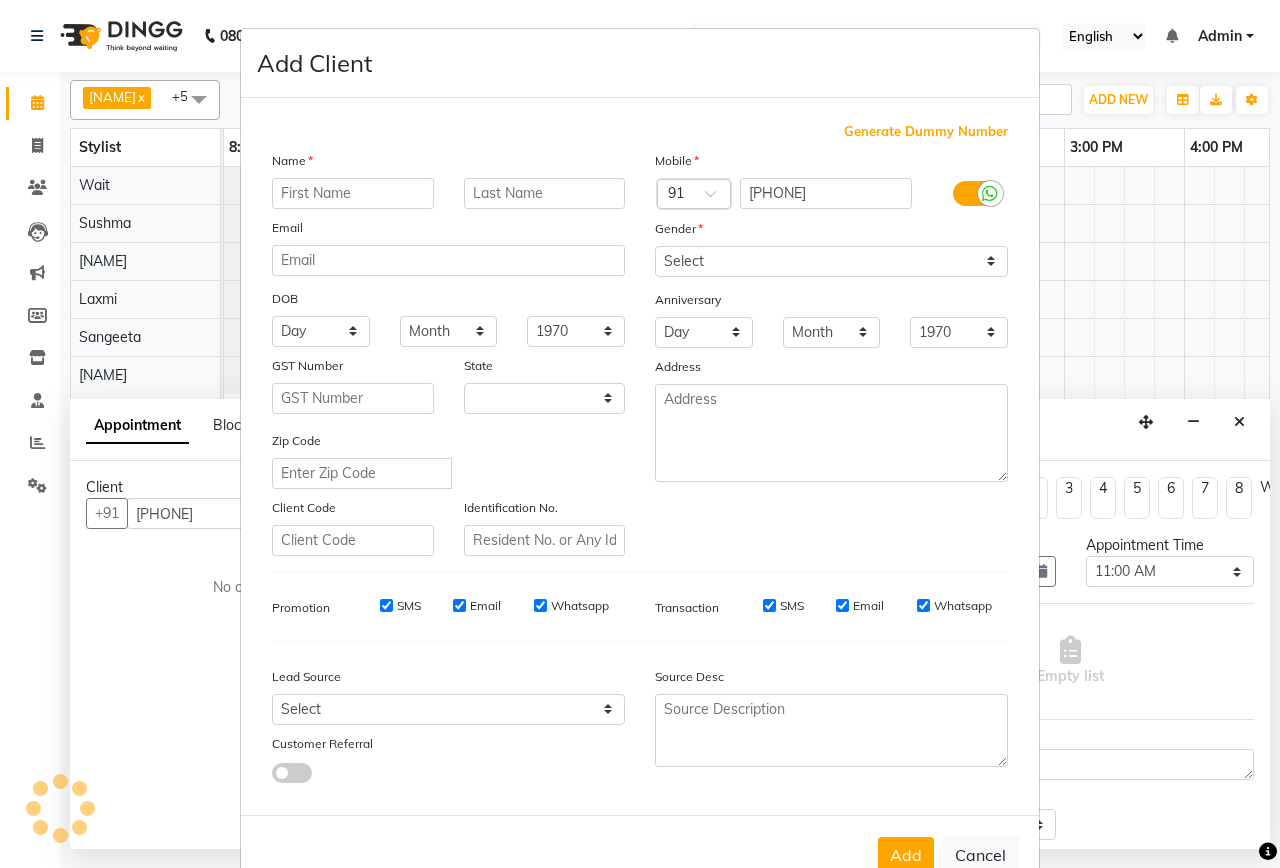 select on "22" 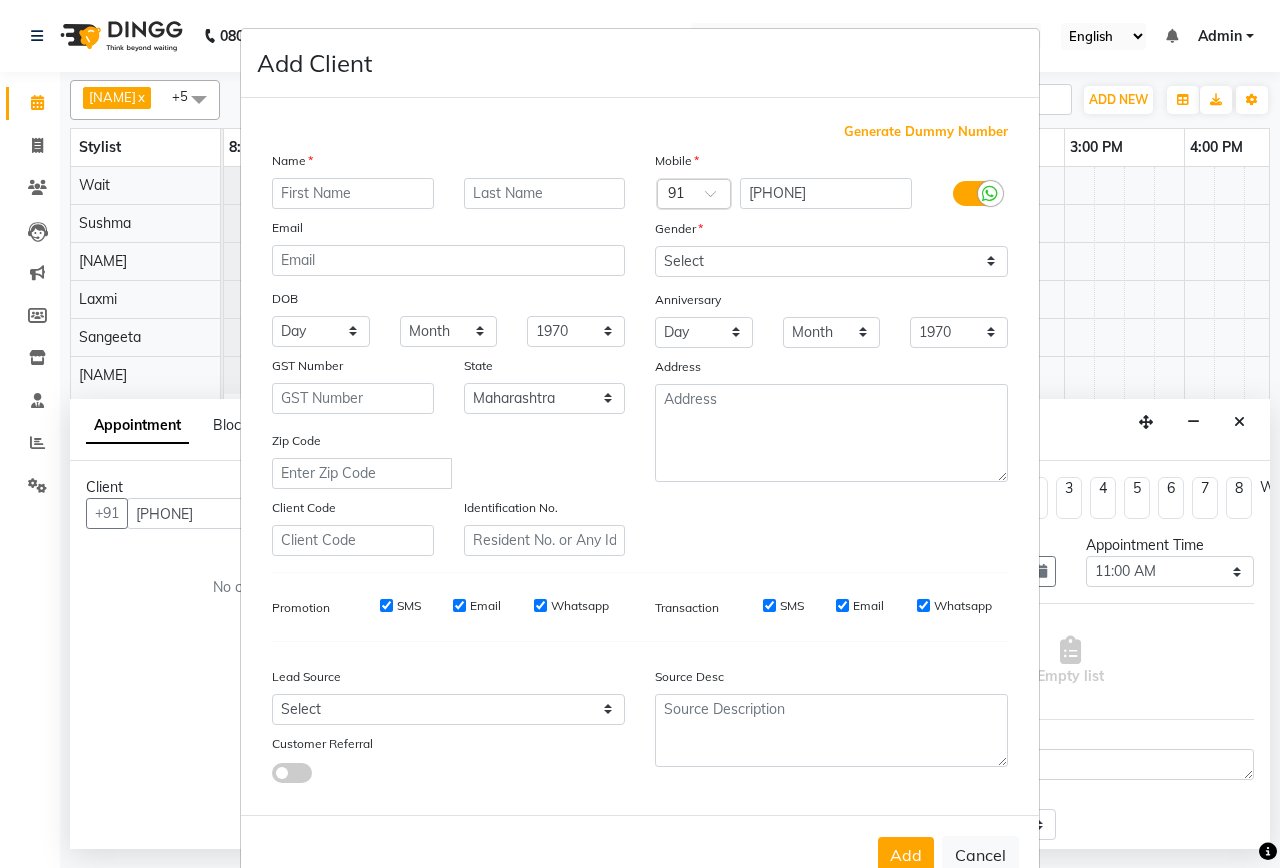 click at bounding box center [353, 193] 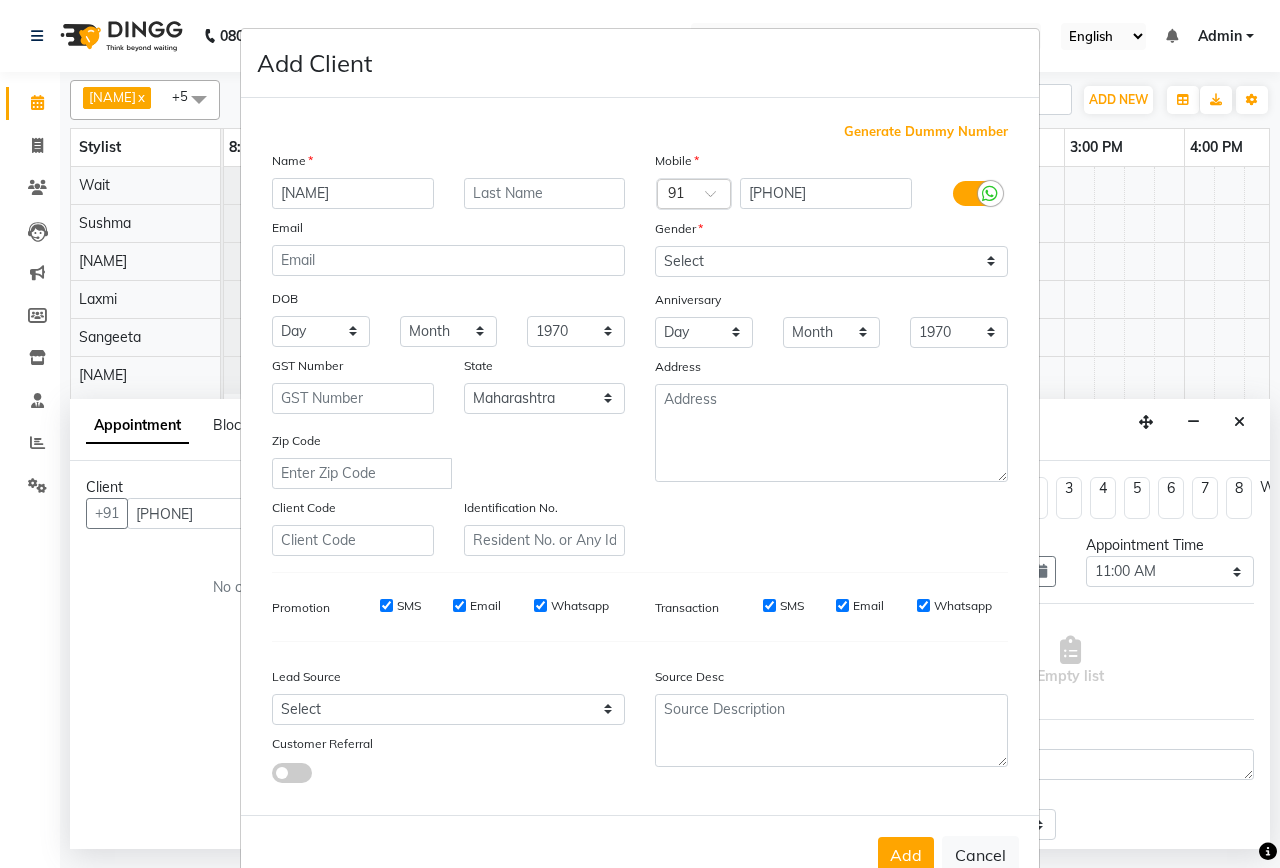 type on "[NAME]" 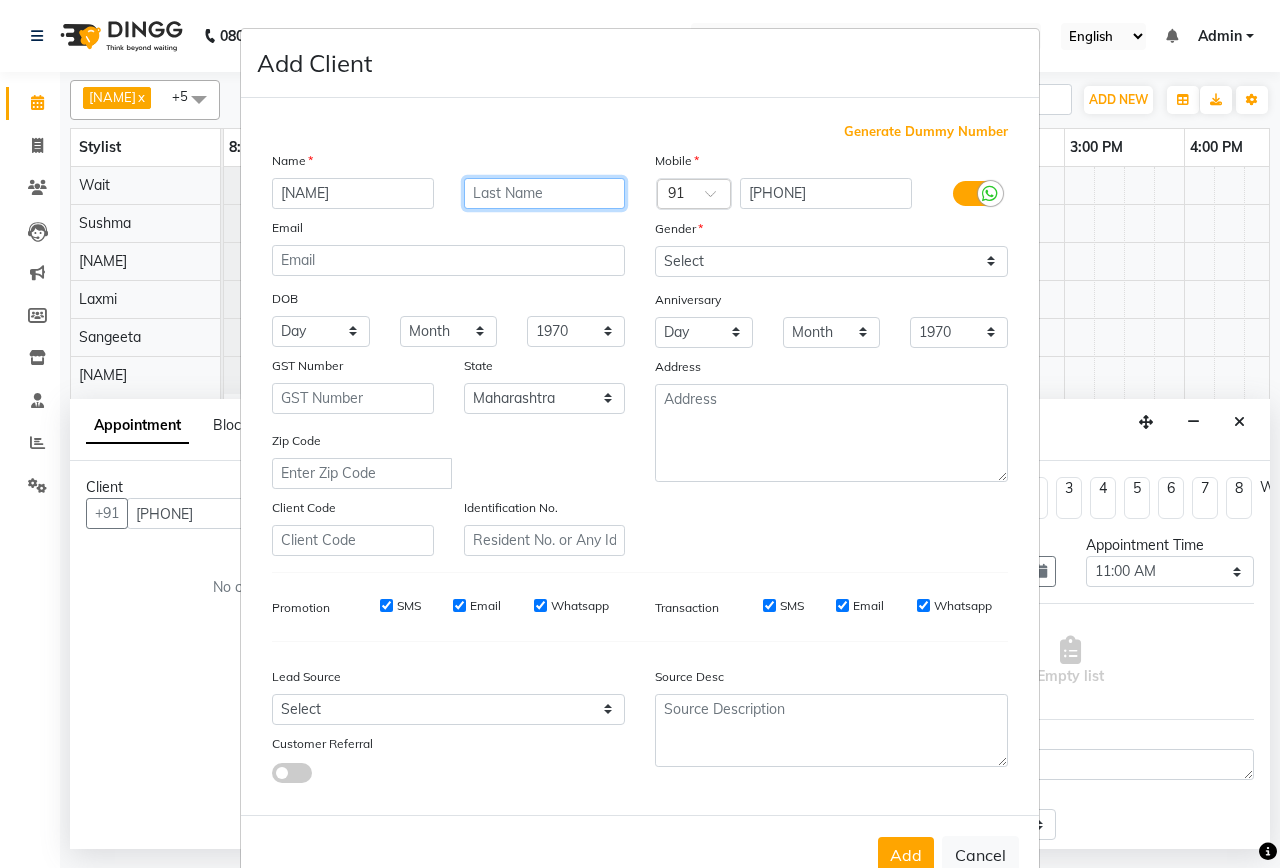 click at bounding box center [545, 193] 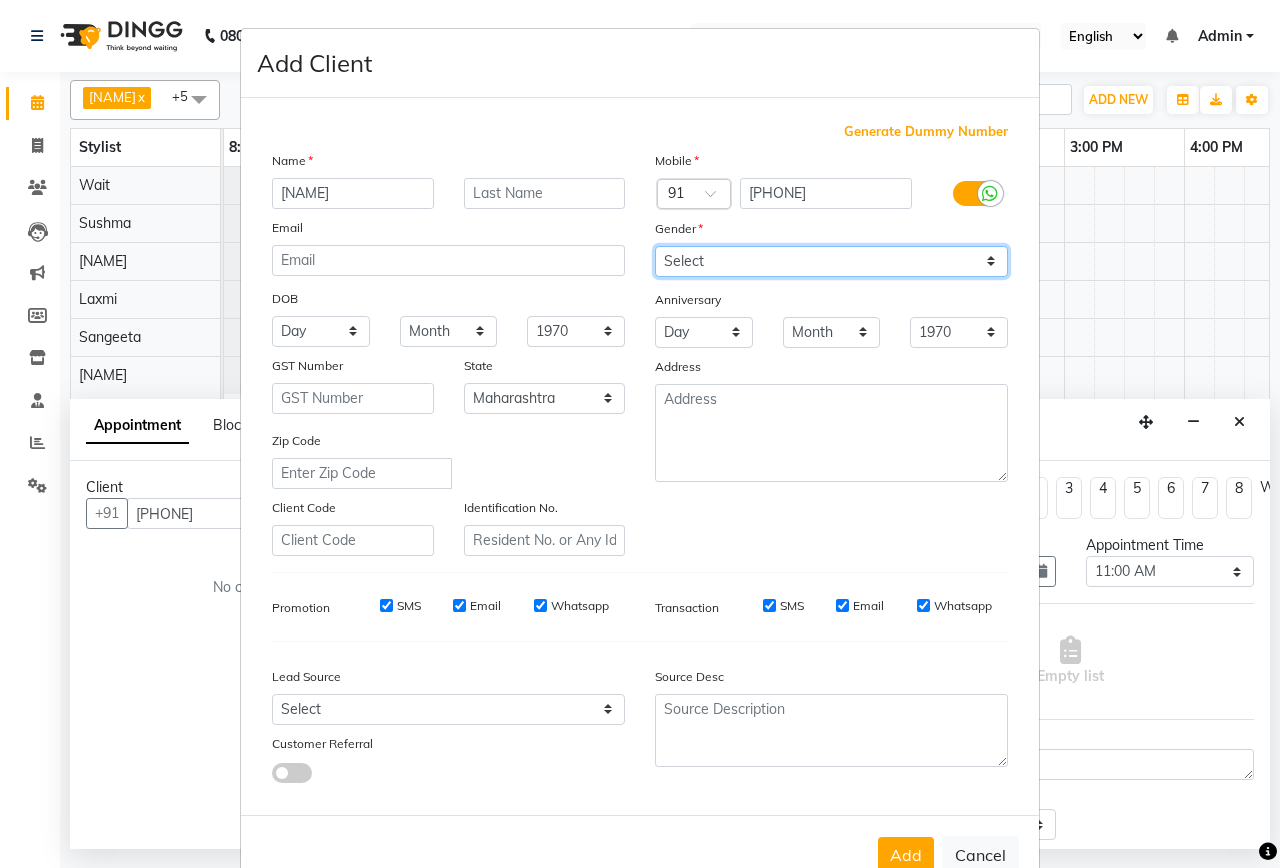 click on "Select Male Female Other Prefer Not To Say" at bounding box center [831, 261] 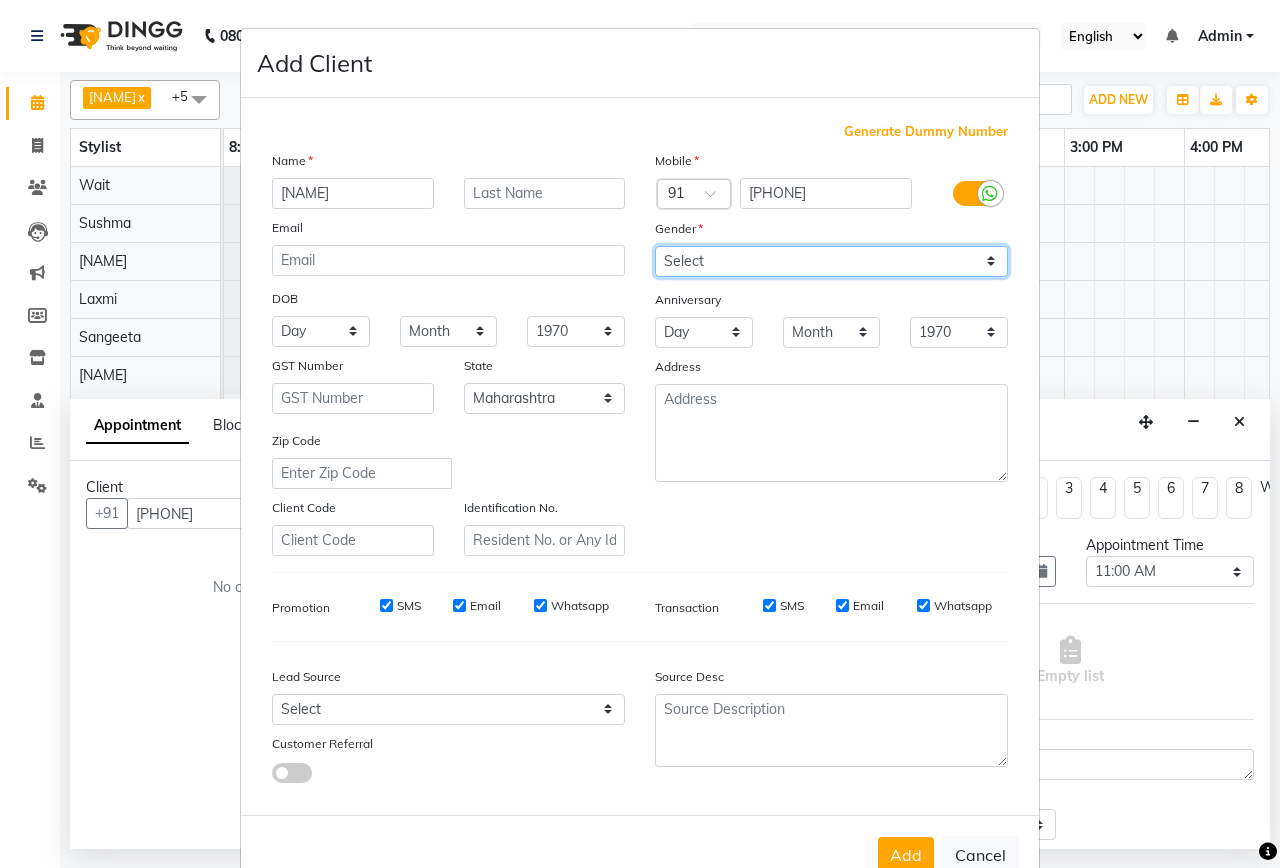 select on "male" 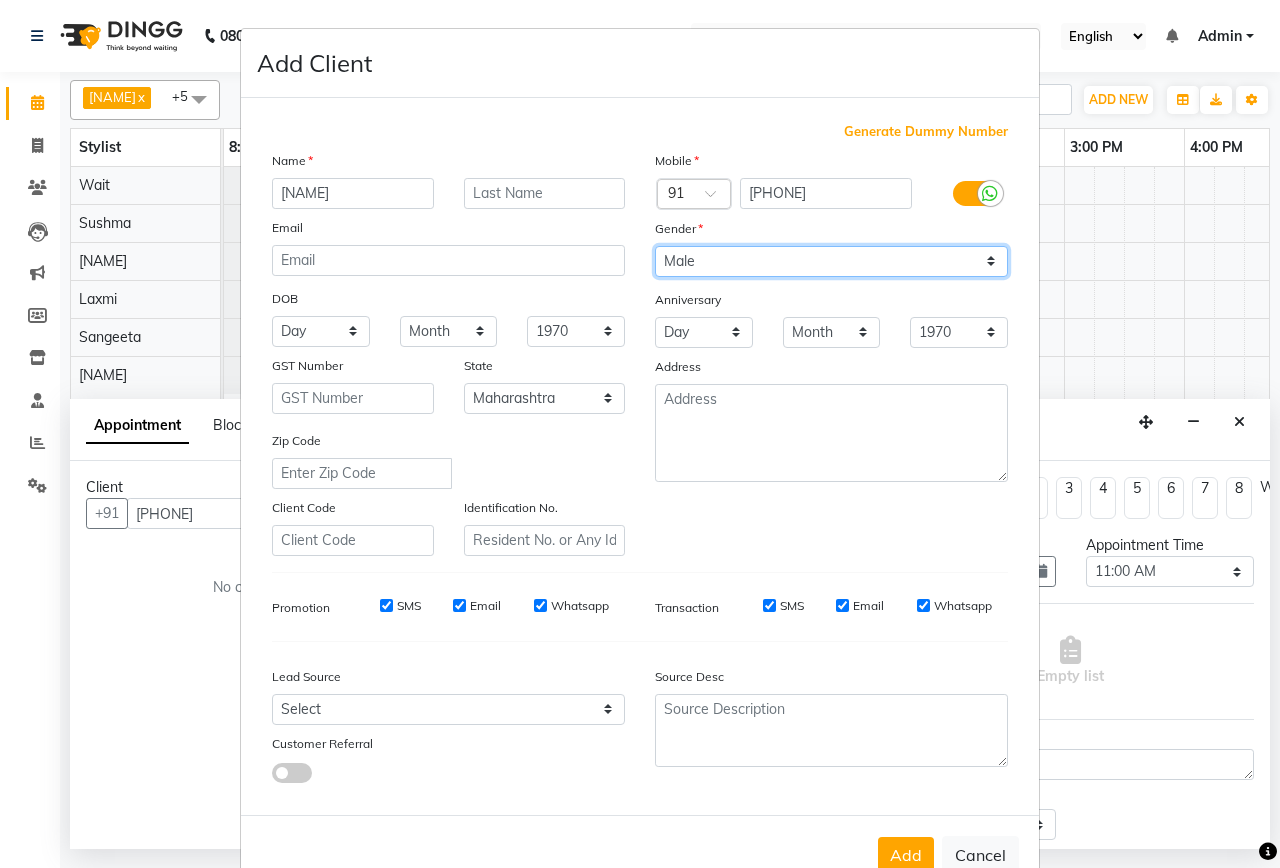 click on "Select Male Female Other Prefer Not To Say" at bounding box center (831, 261) 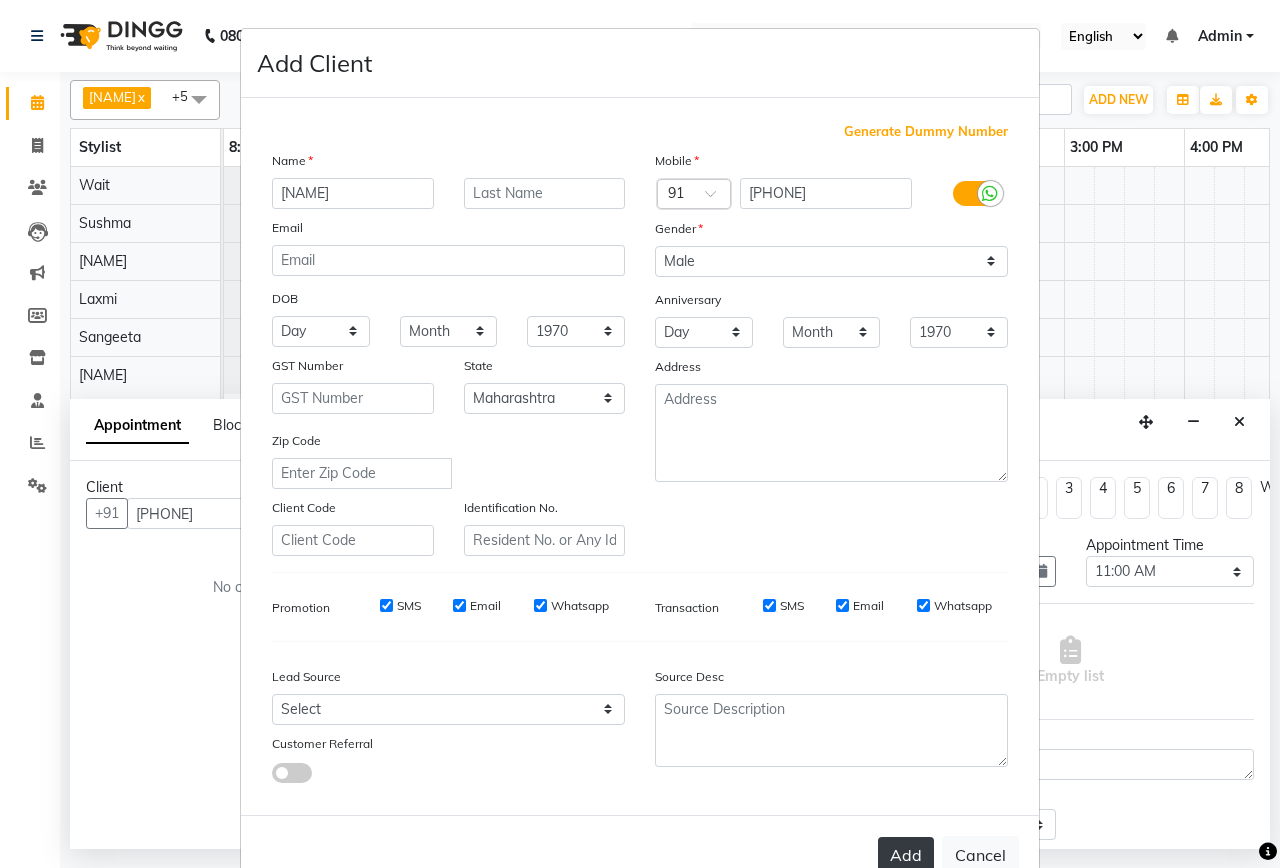 click on "Add" at bounding box center [906, 855] 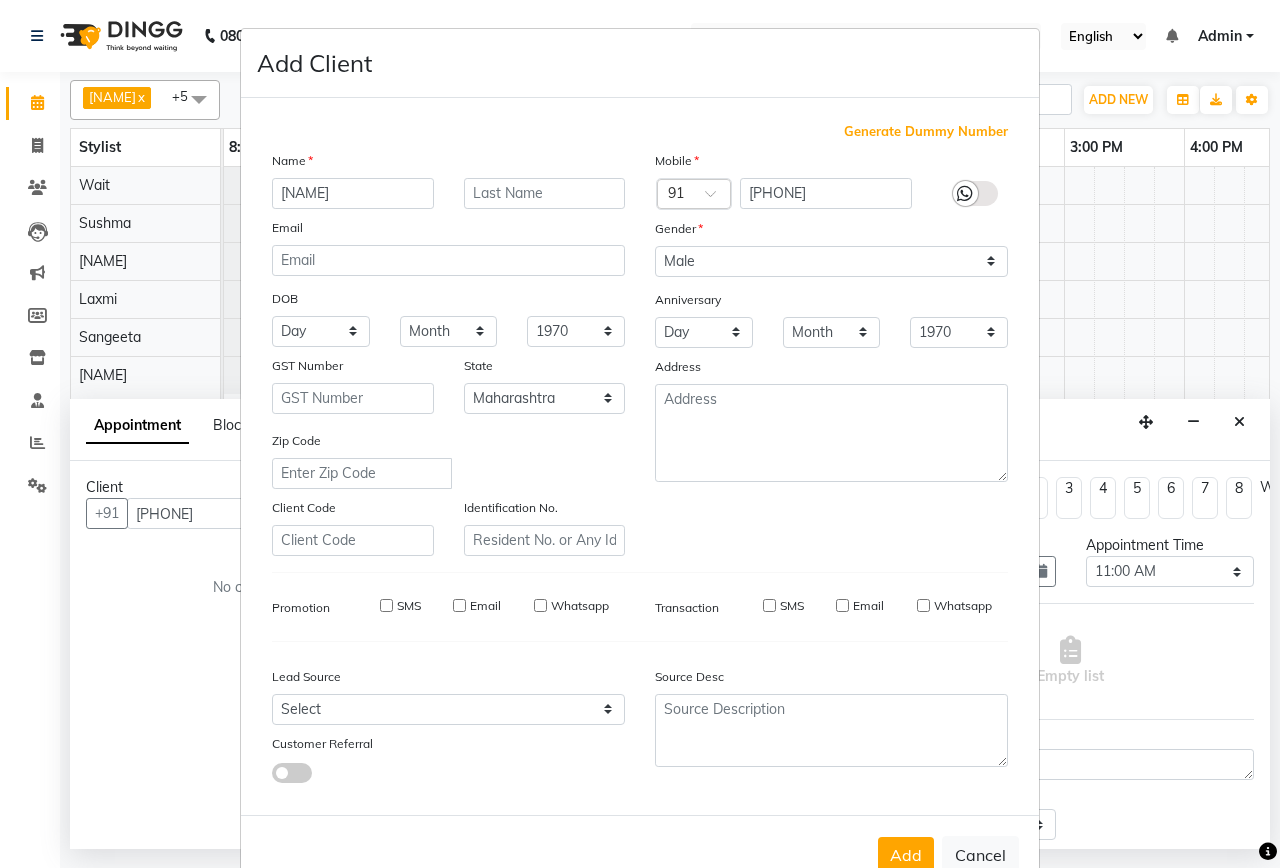 type 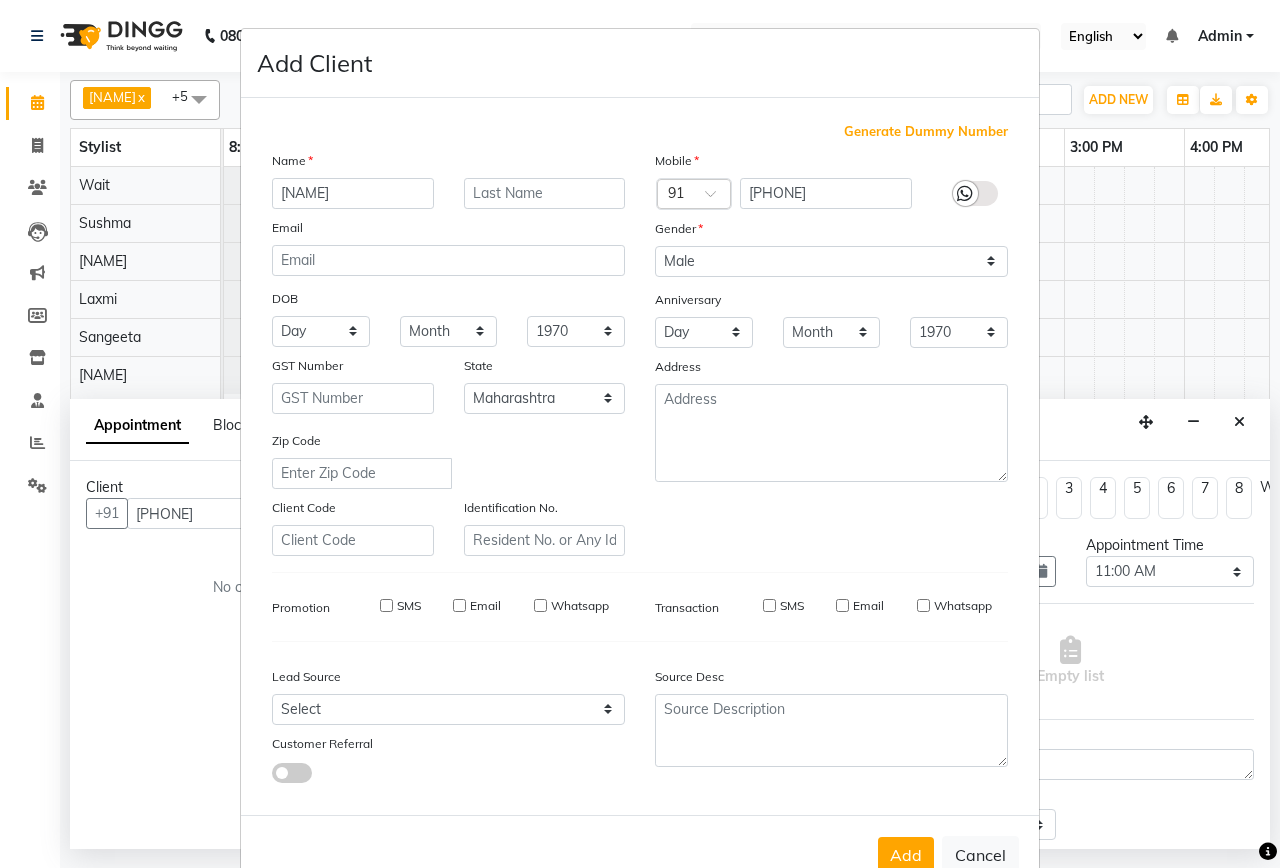 select 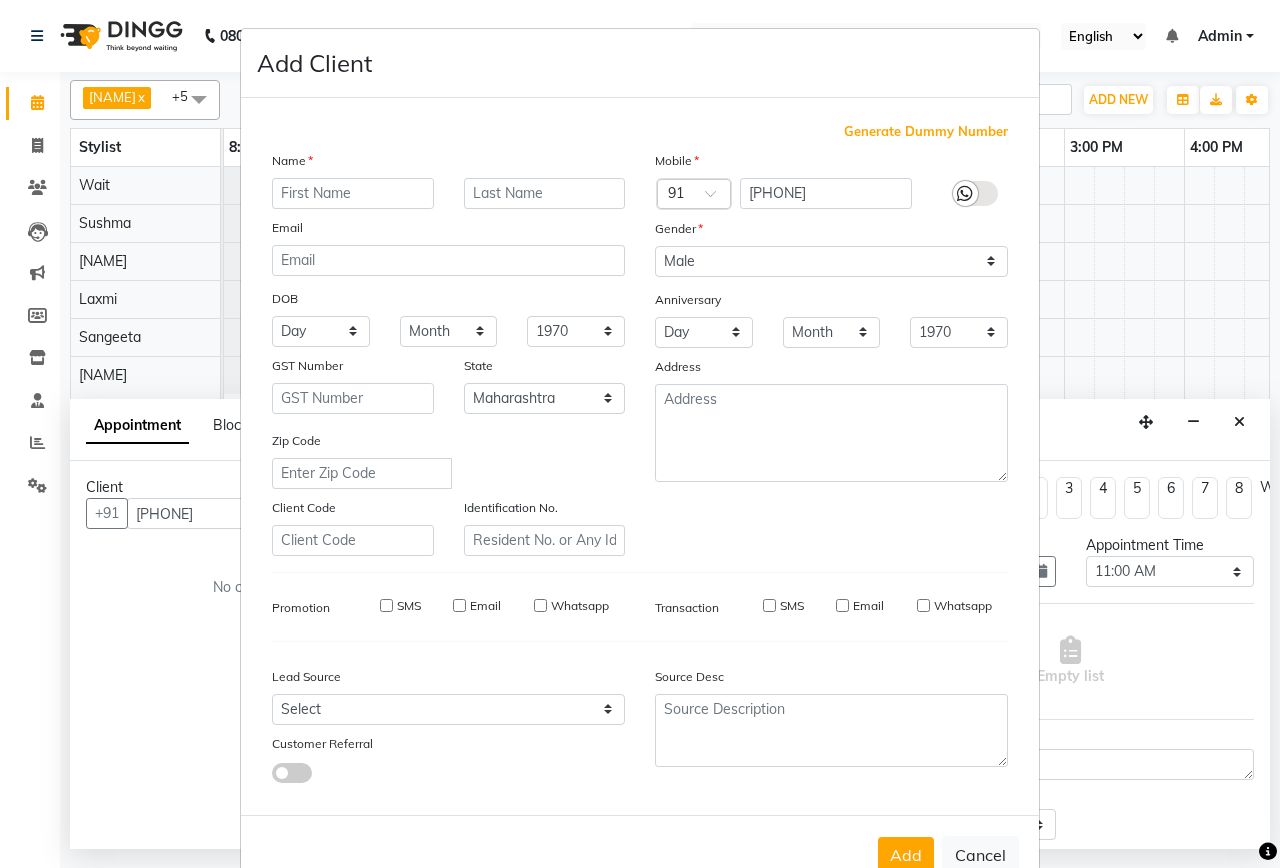 select 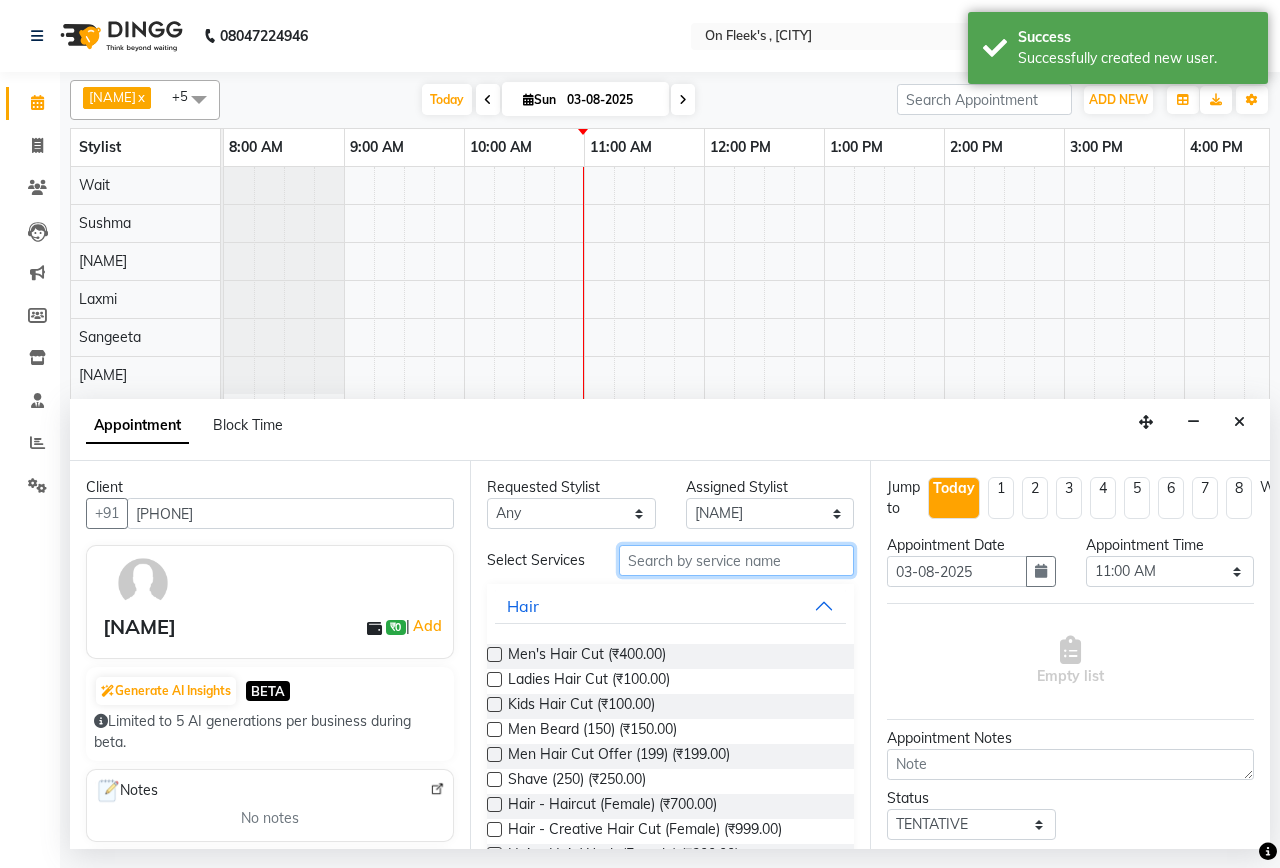 click at bounding box center [736, 560] 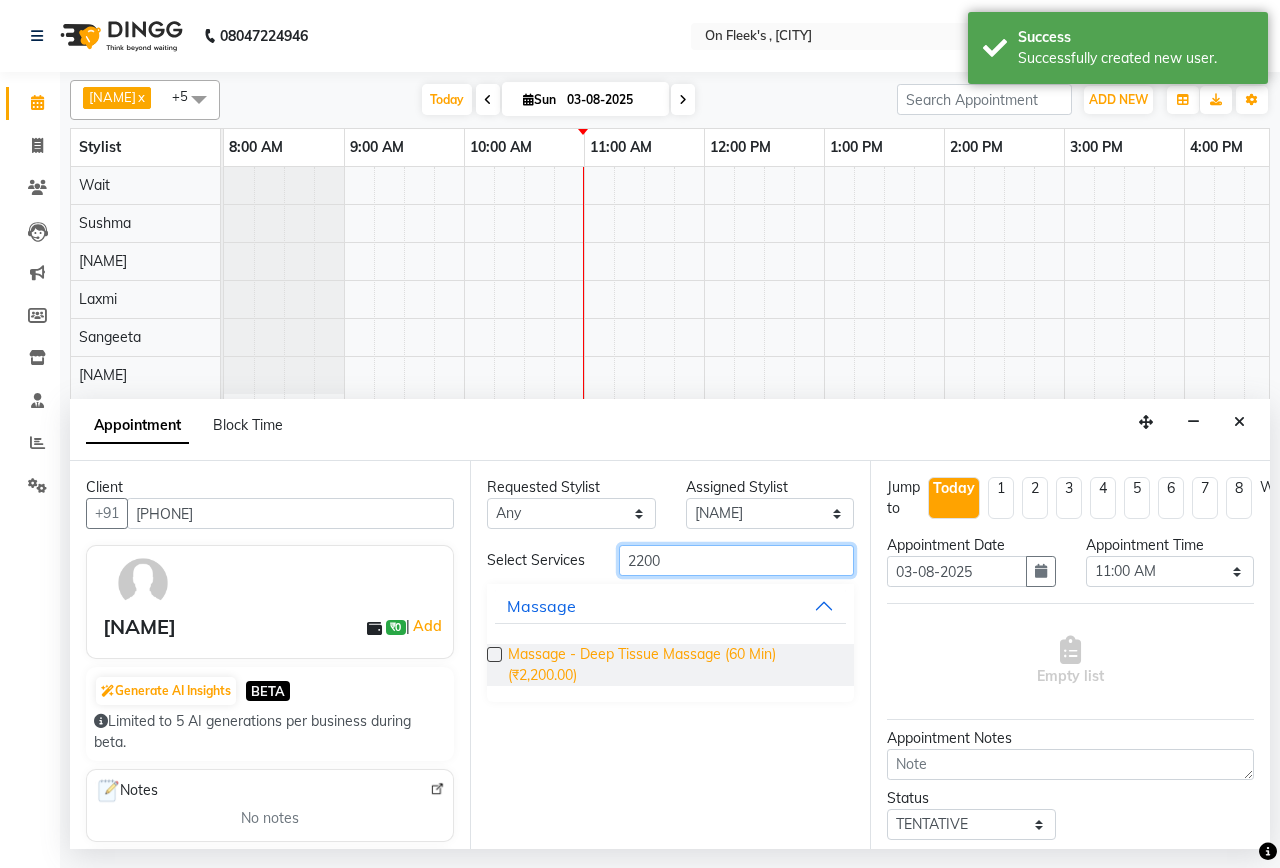 type on "2200" 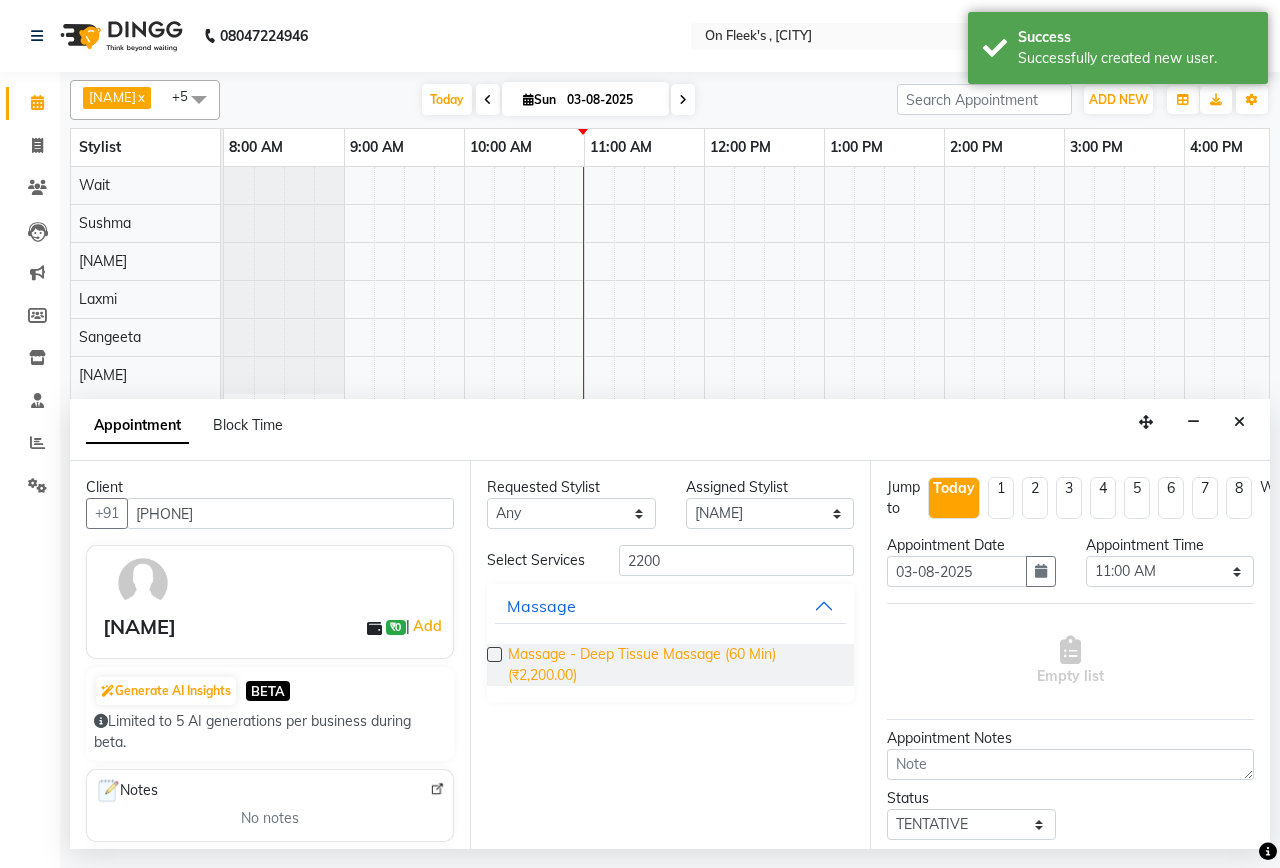 click on "Massage - Deep Tissue Massage (60 Min) (₹2,200.00)" at bounding box center [673, 665] 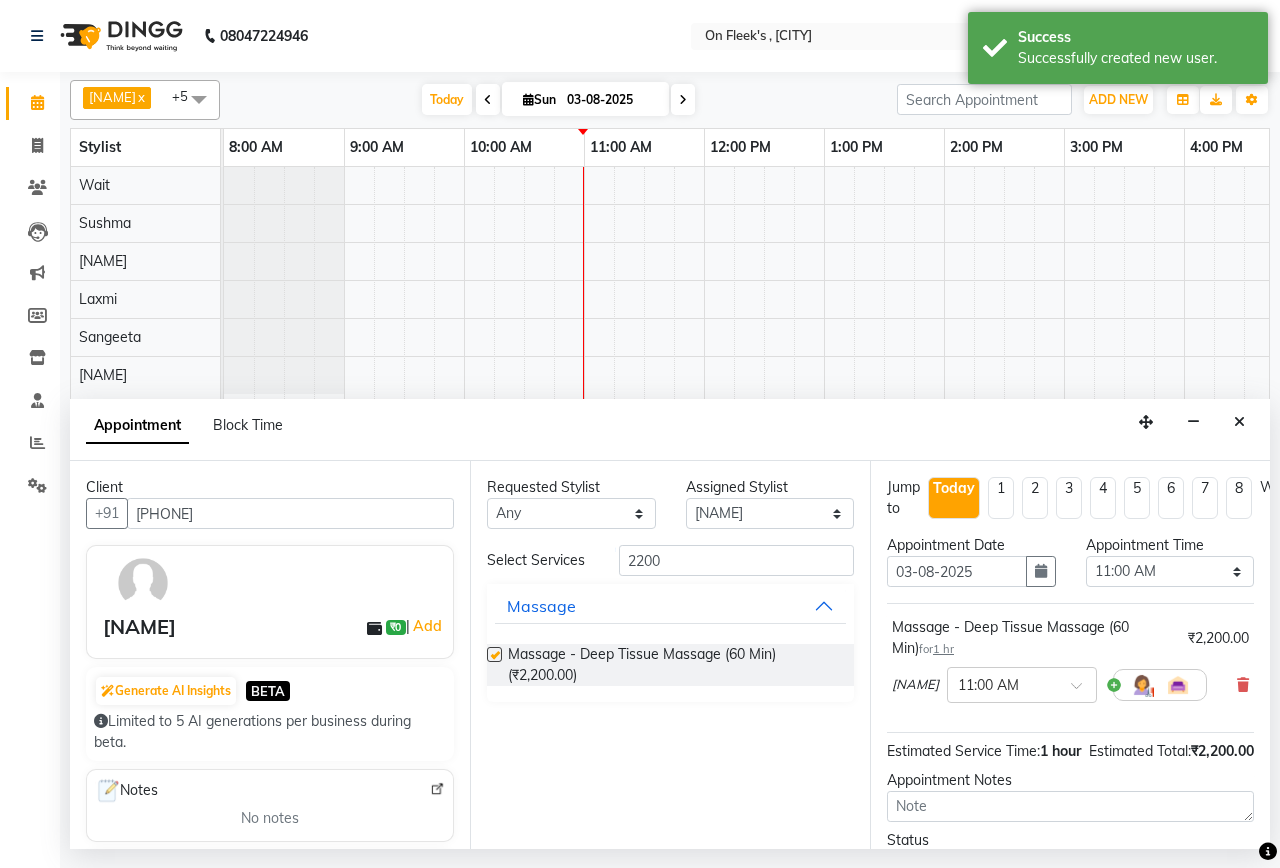 checkbox on "false" 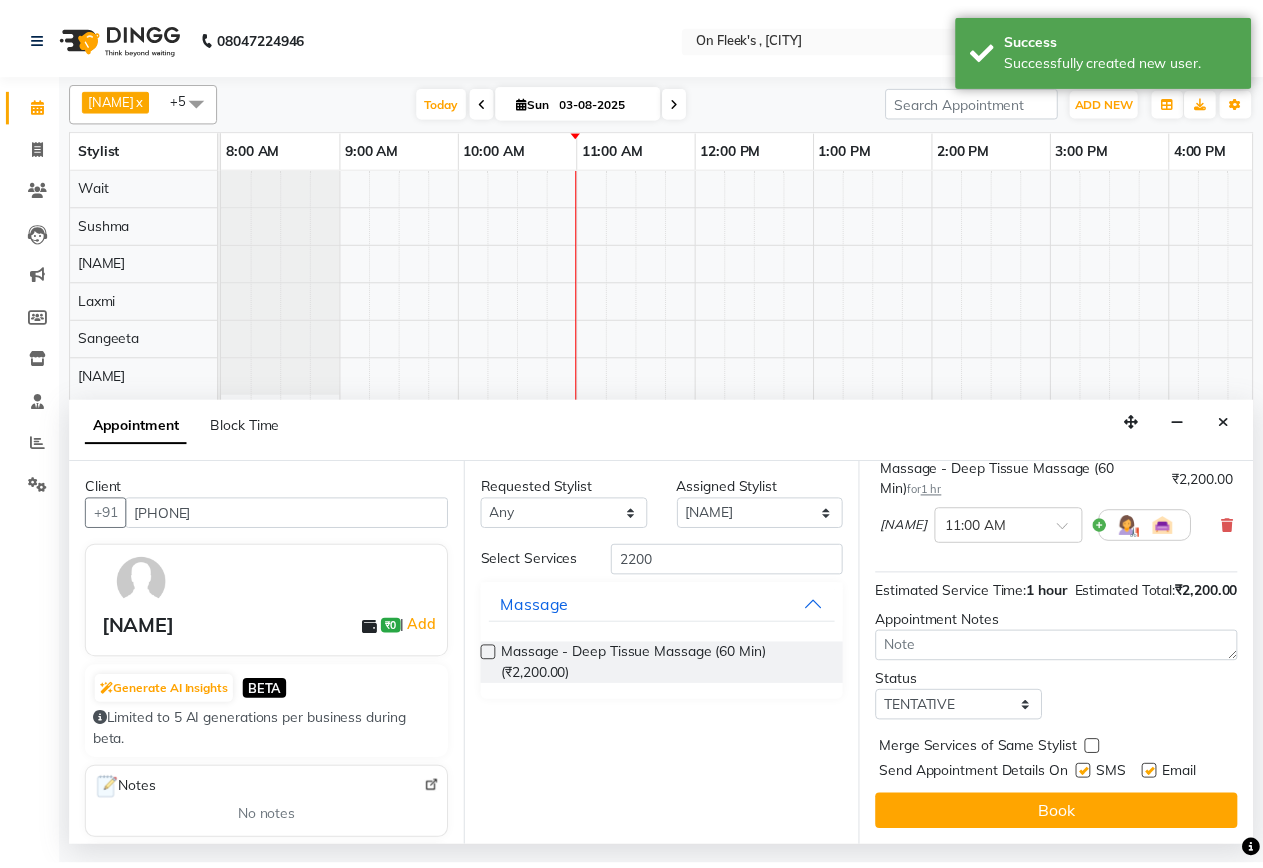 scroll, scrollTop: 197, scrollLeft: 0, axis: vertical 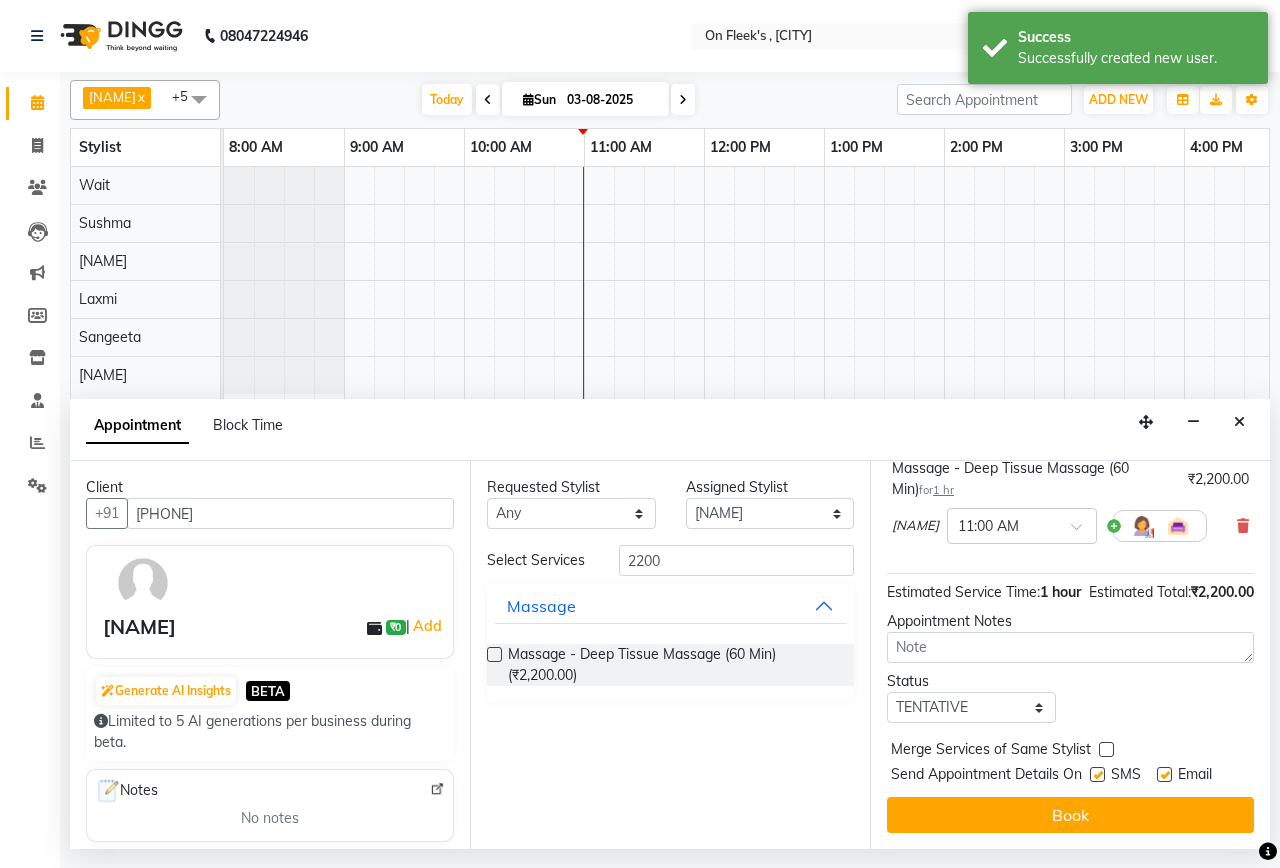 click at bounding box center (1097, 774) 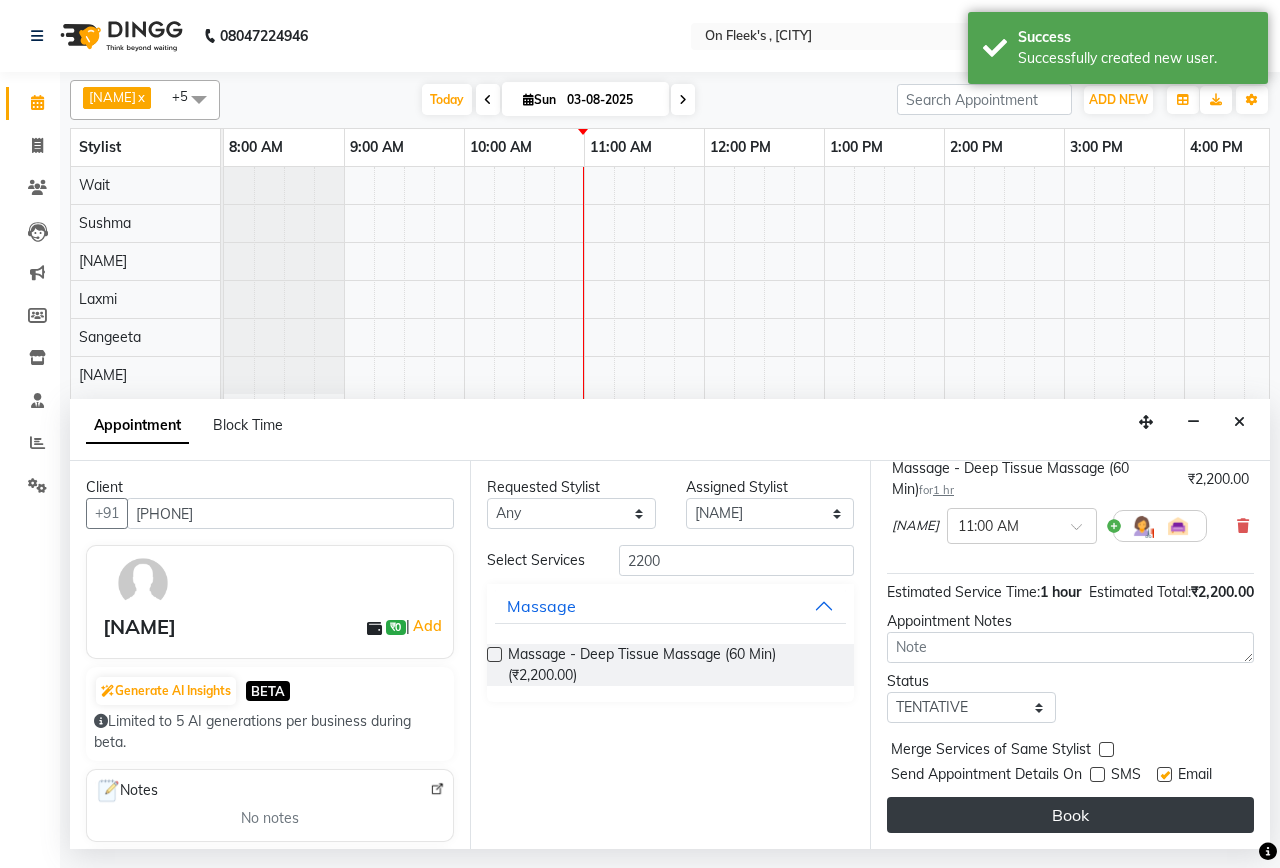 click on "Book" at bounding box center (1070, 815) 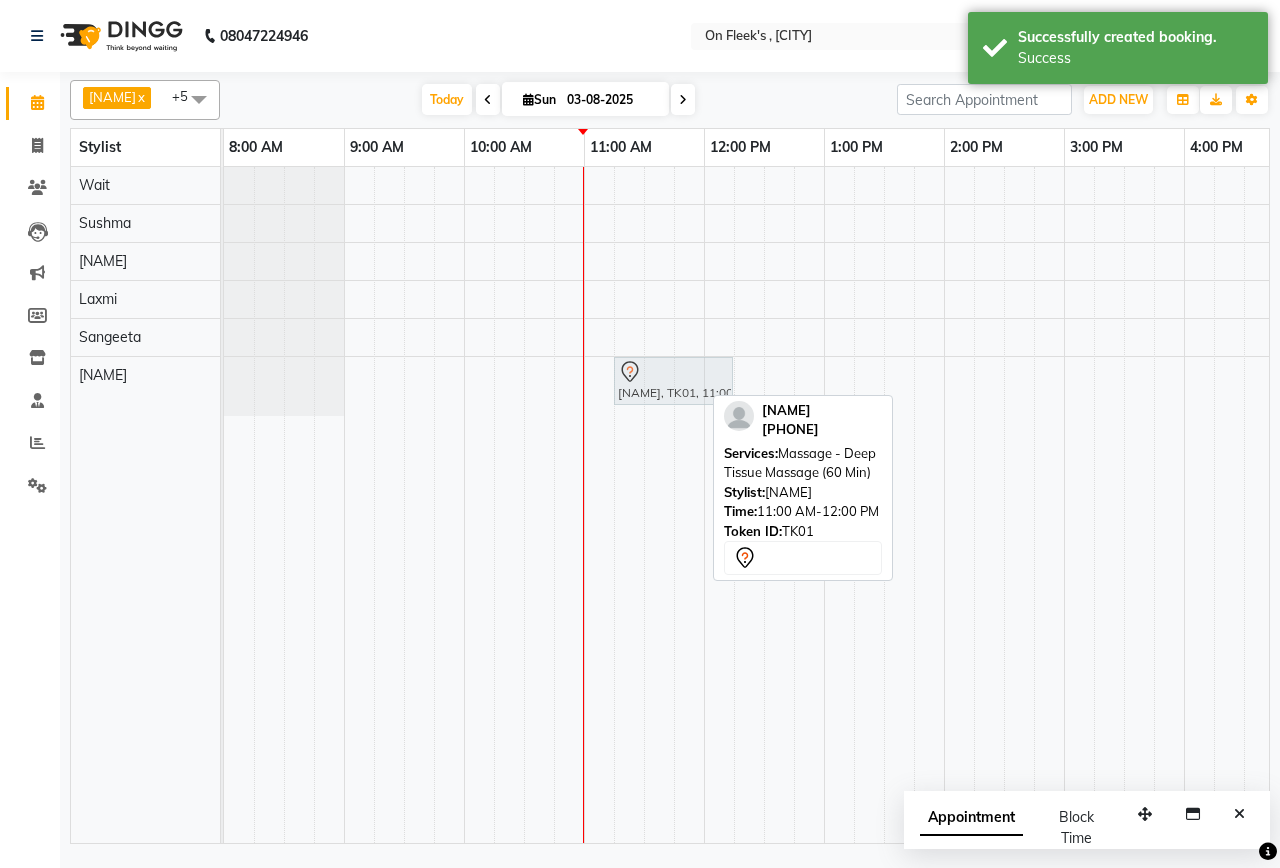 drag, startPoint x: 630, startPoint y: 380, endPoint x: 672, endPoint y: 401, distance: 46.957428 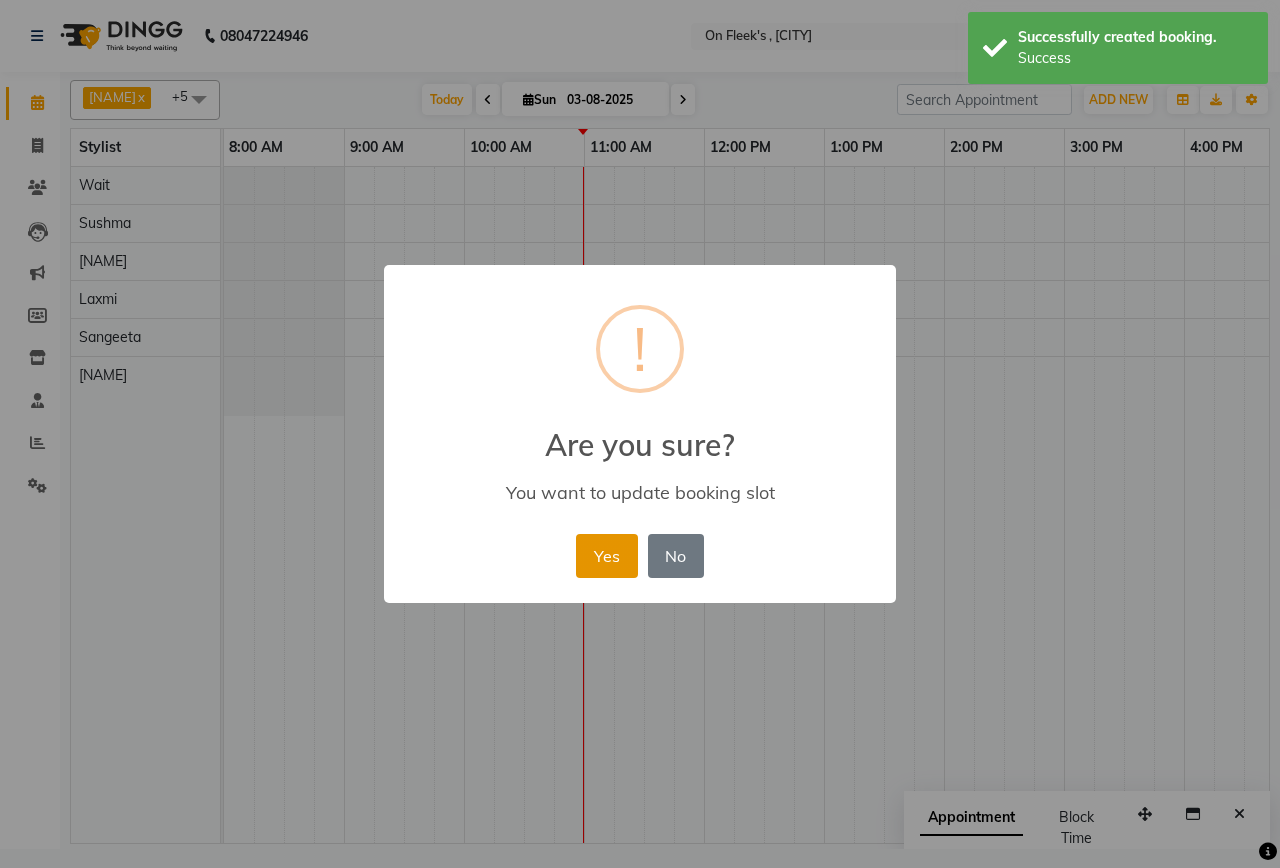 click on "Yes" at bounding box center (606, 556) 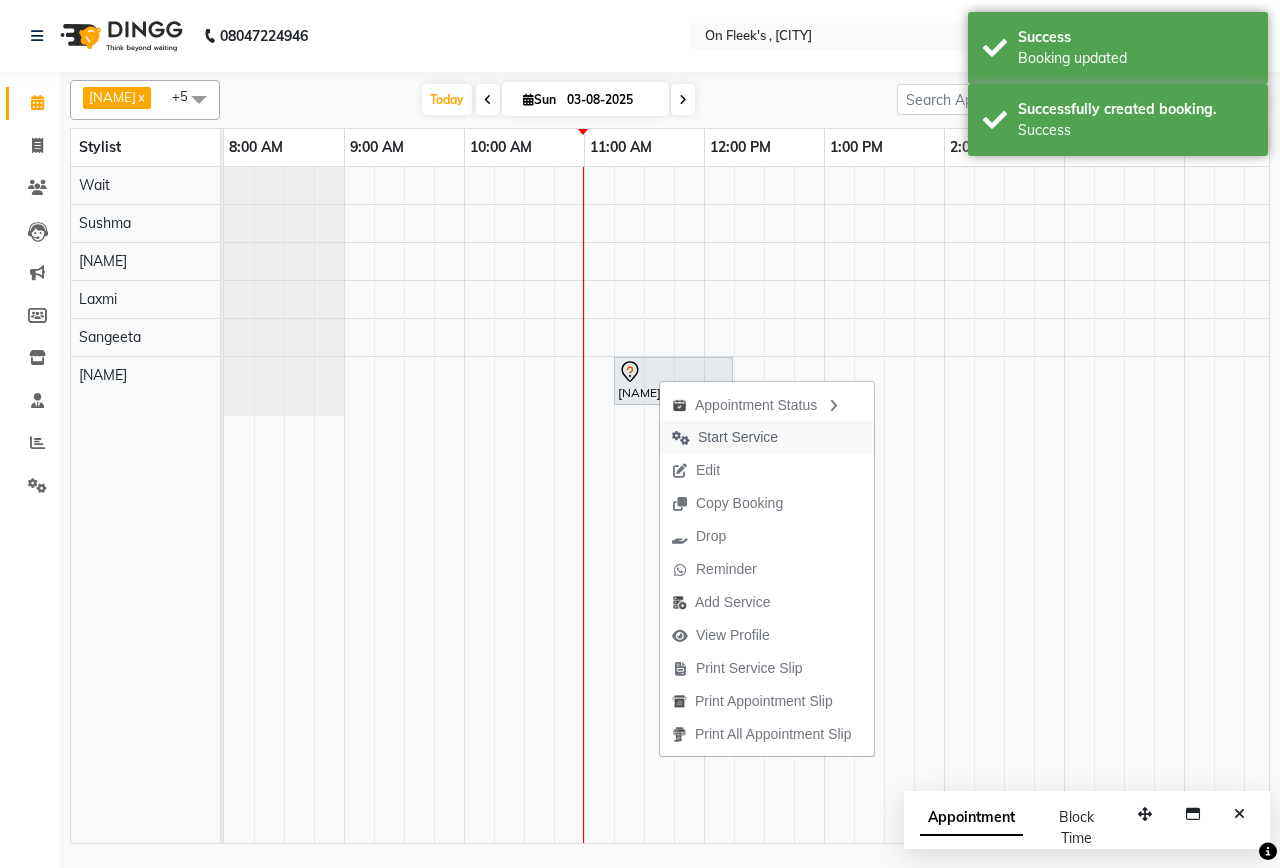 click on "Start Service" at bounding box center (738, 437) 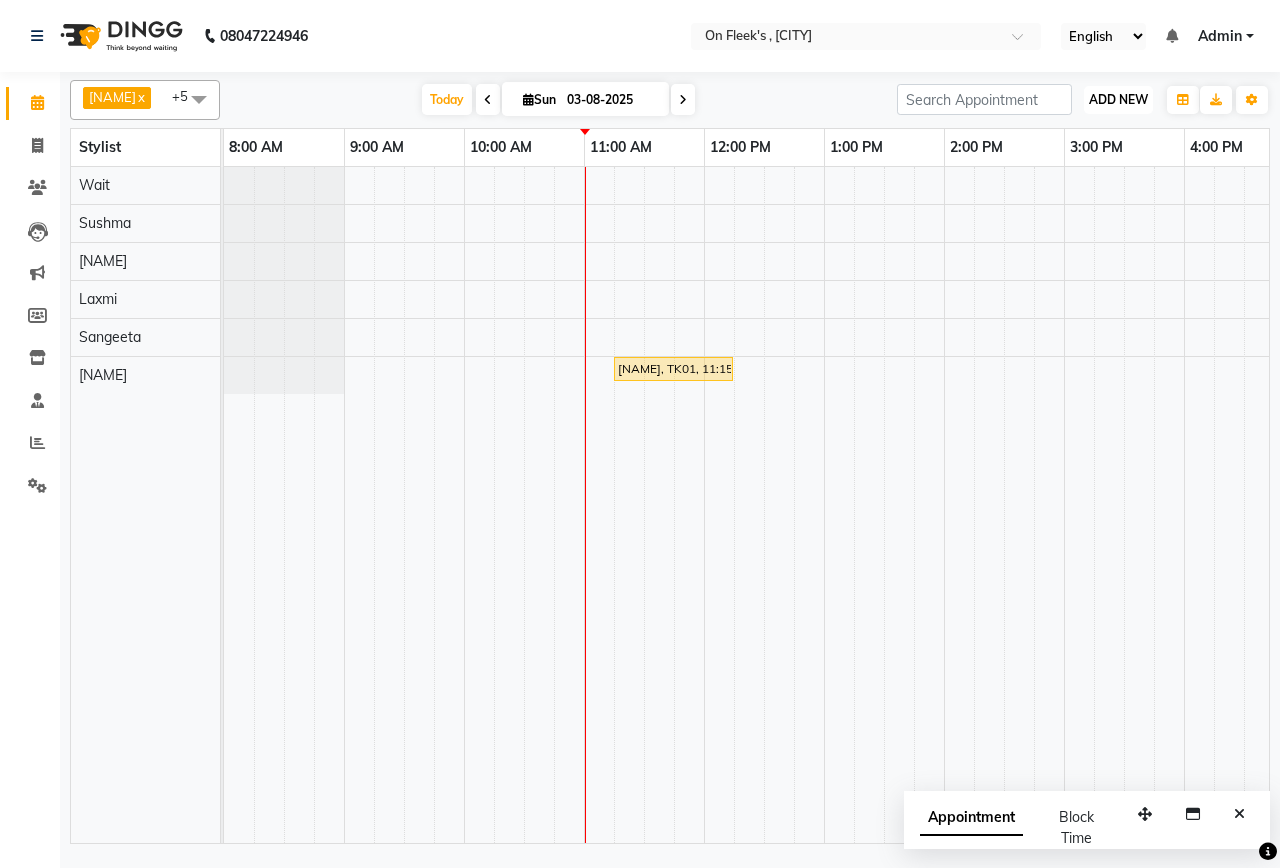 click on "ADD NEW" at bounding box center (1118, 99) 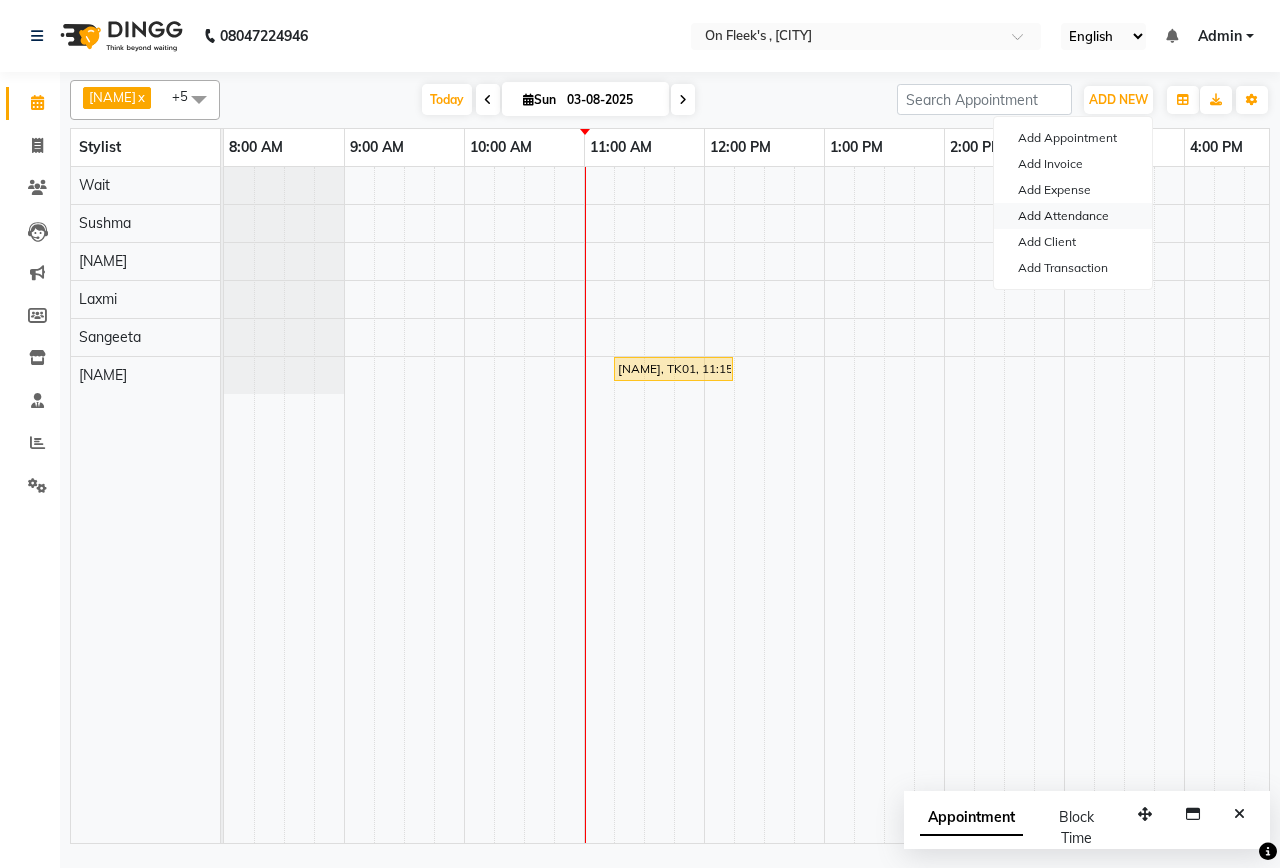 click on "Add Attendance" at bounding box center [1073, 216] 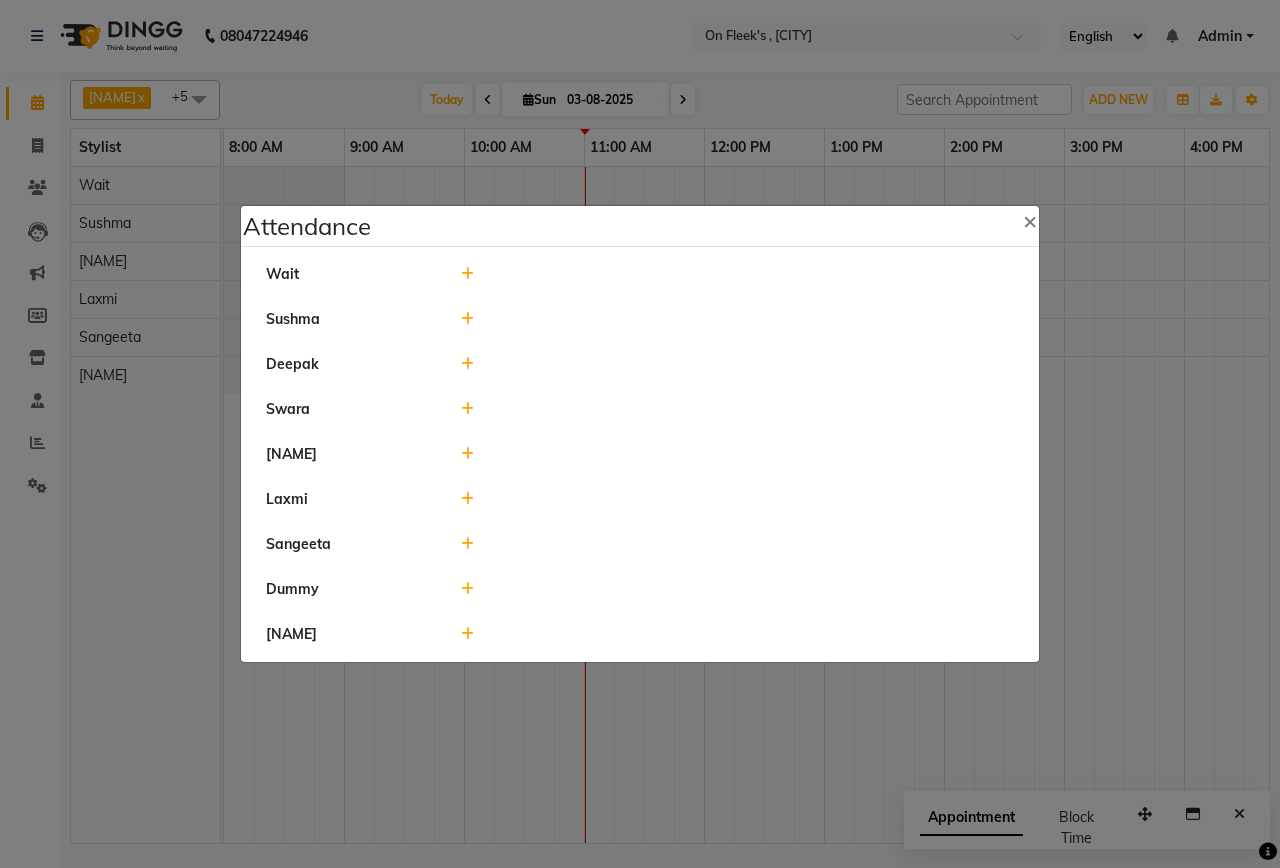 click 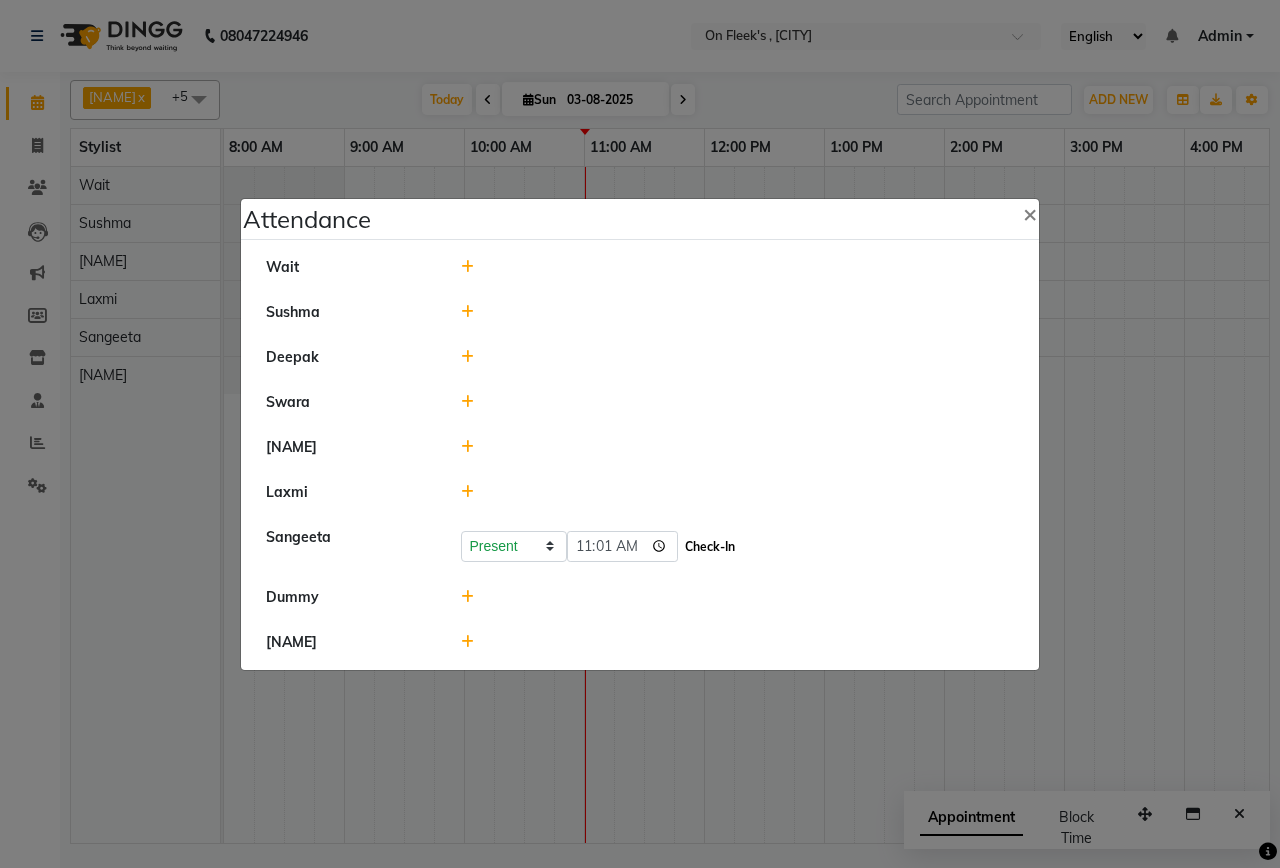 click on "Check-In" 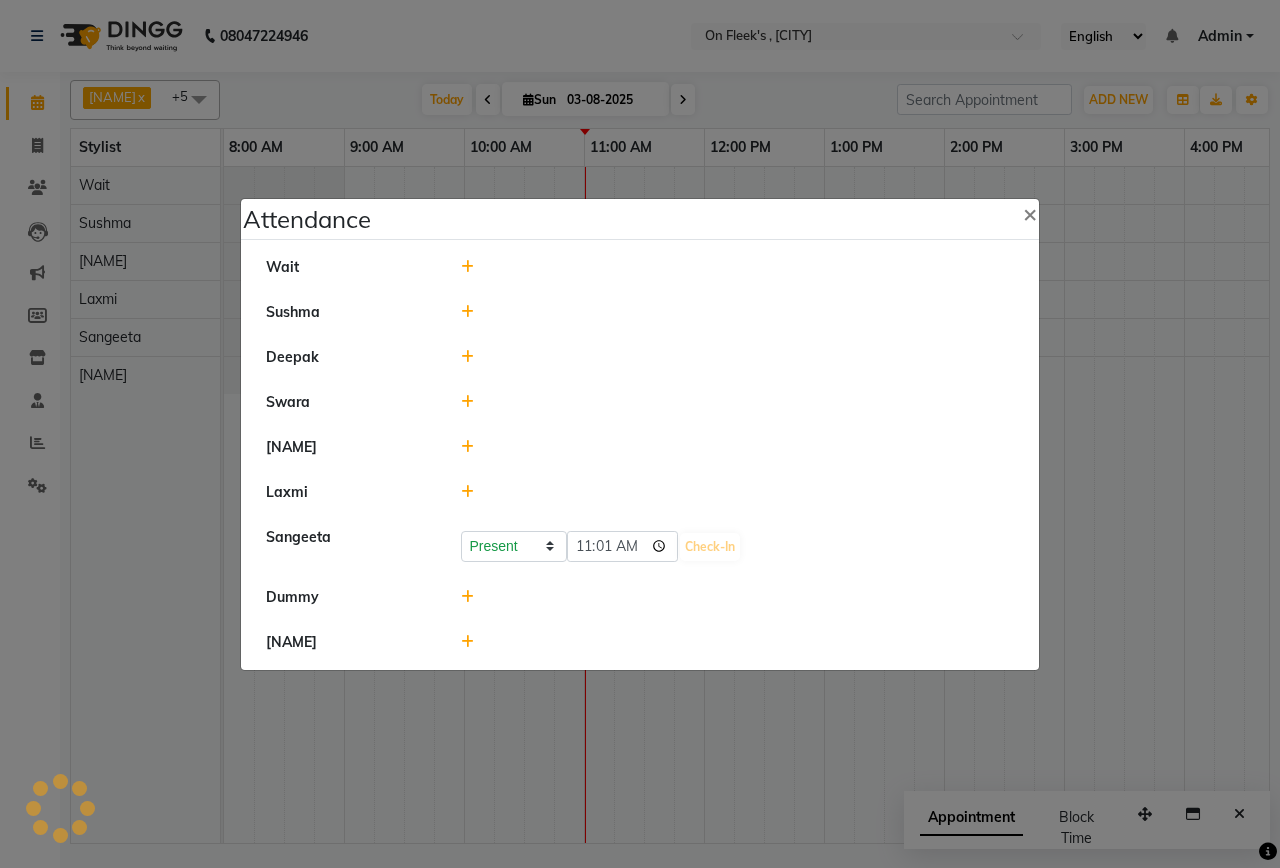 click 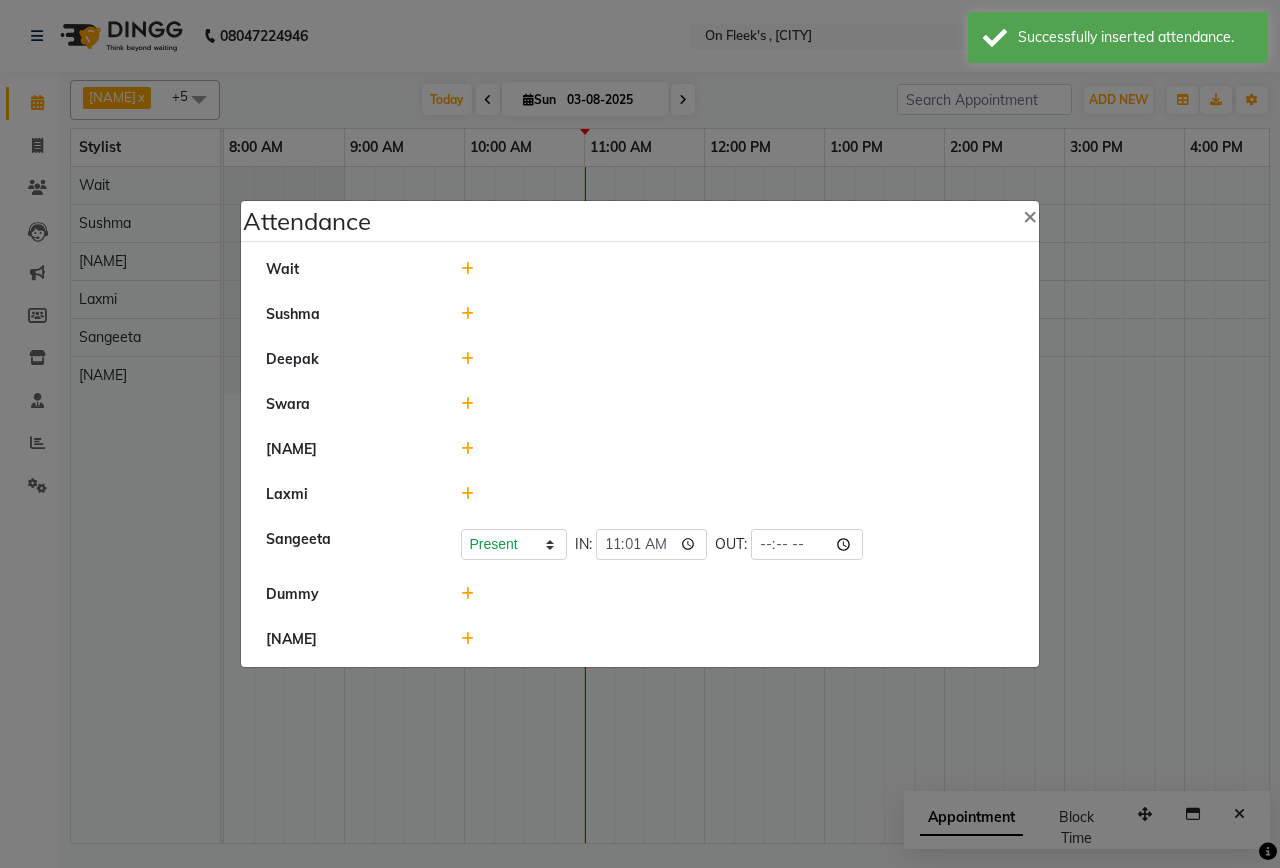 click 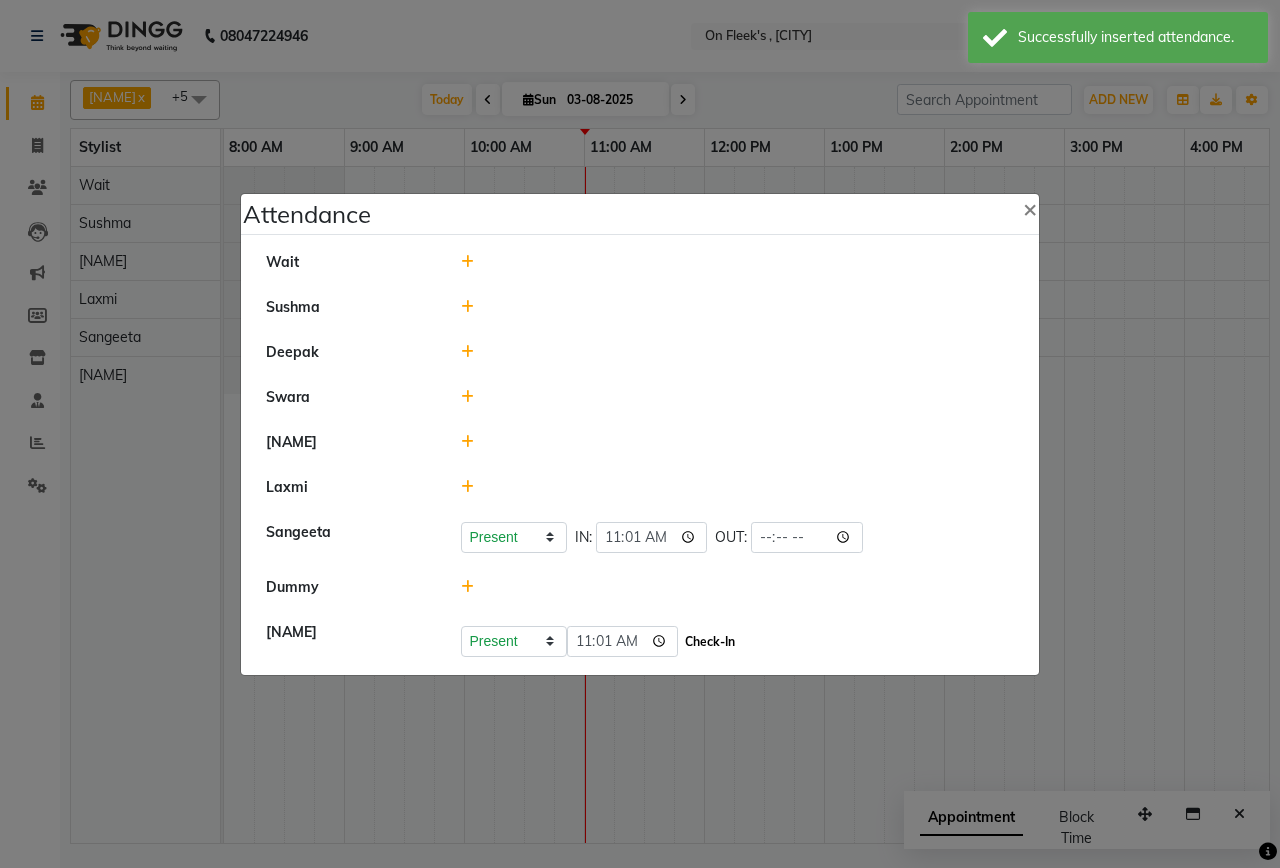 click on "Check-In" 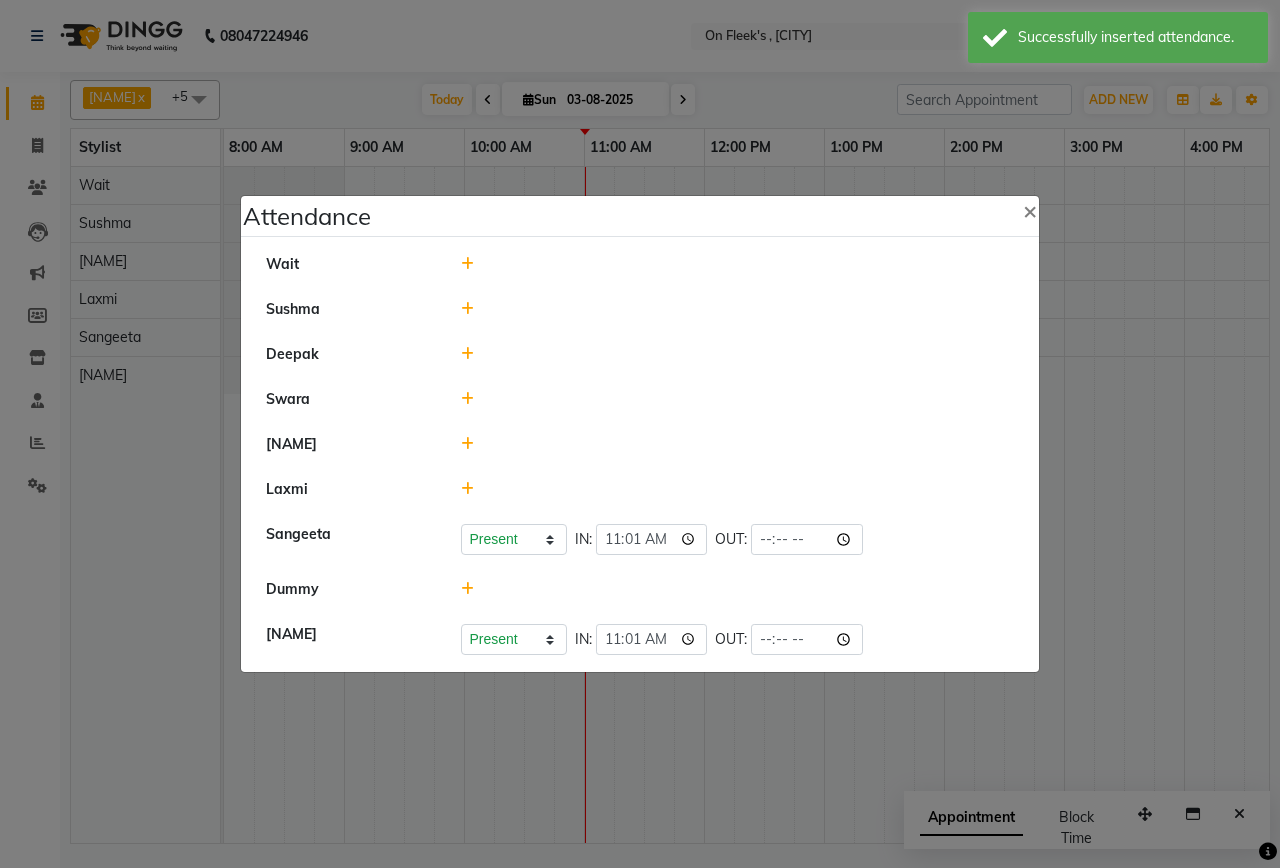 click 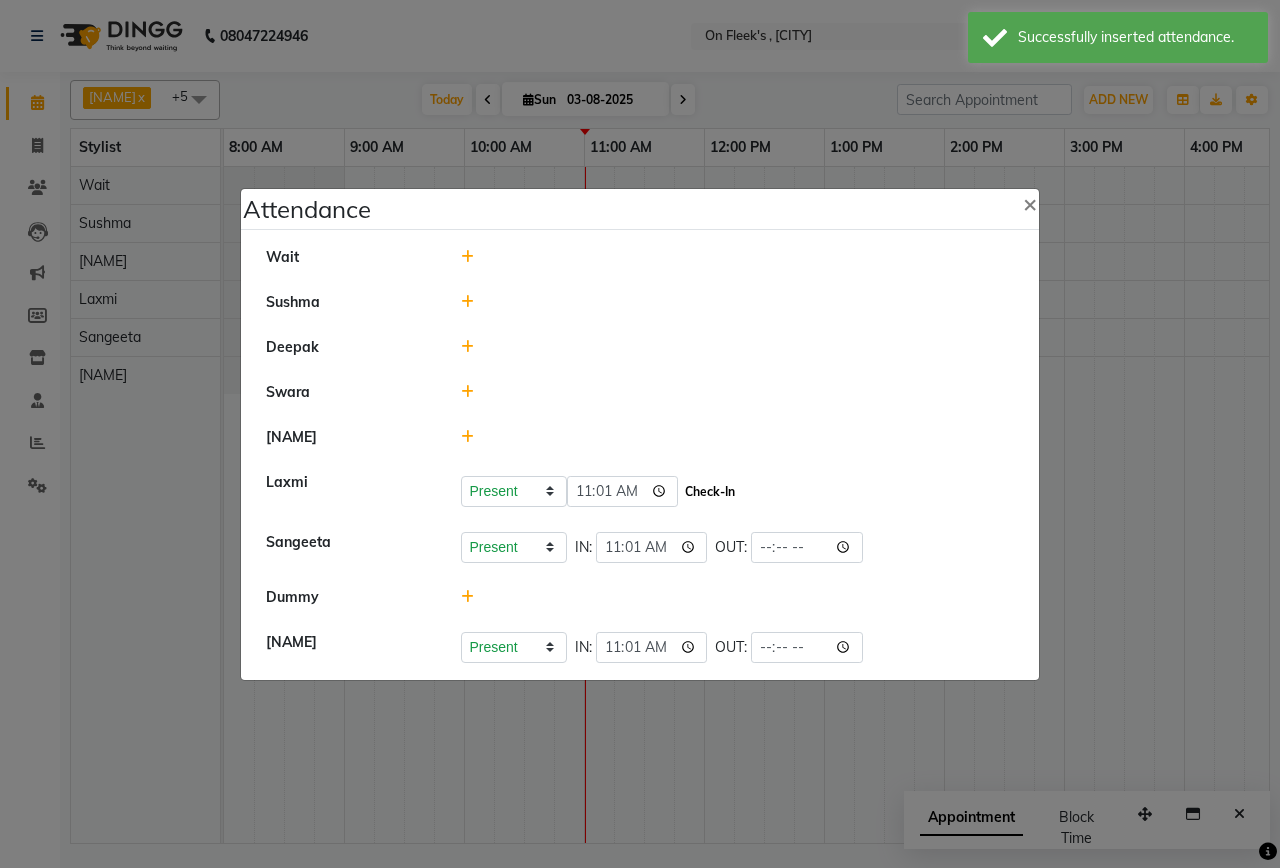 click on "Check-In" 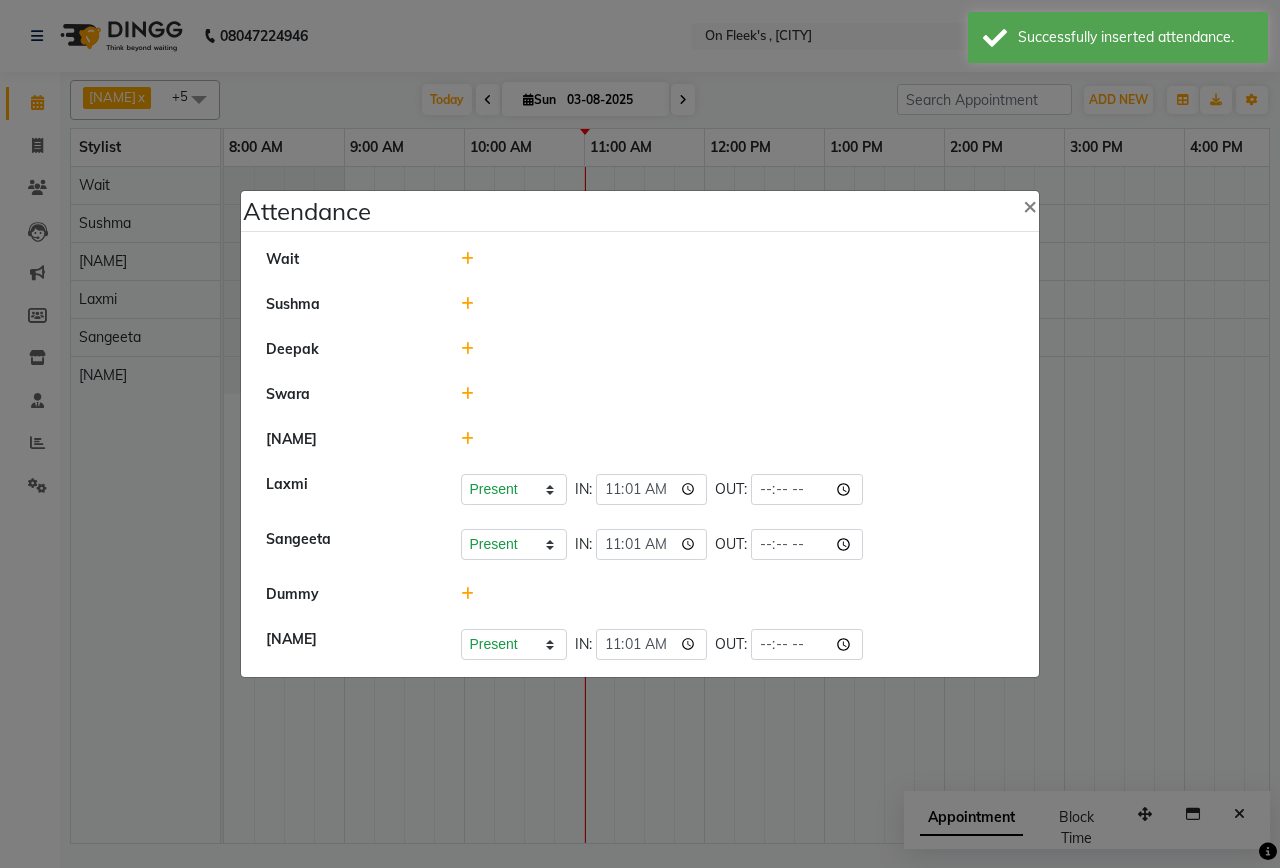 click 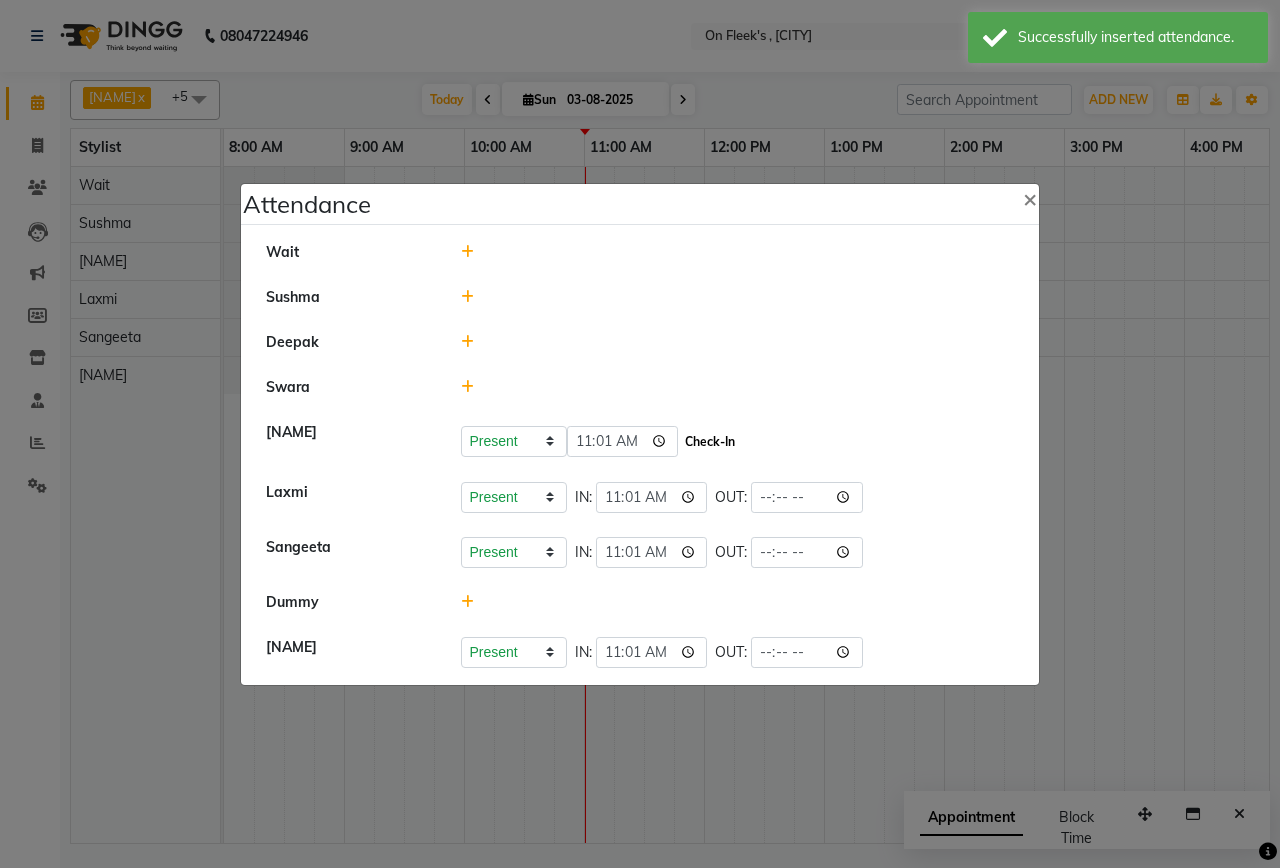 click on "Check-In" 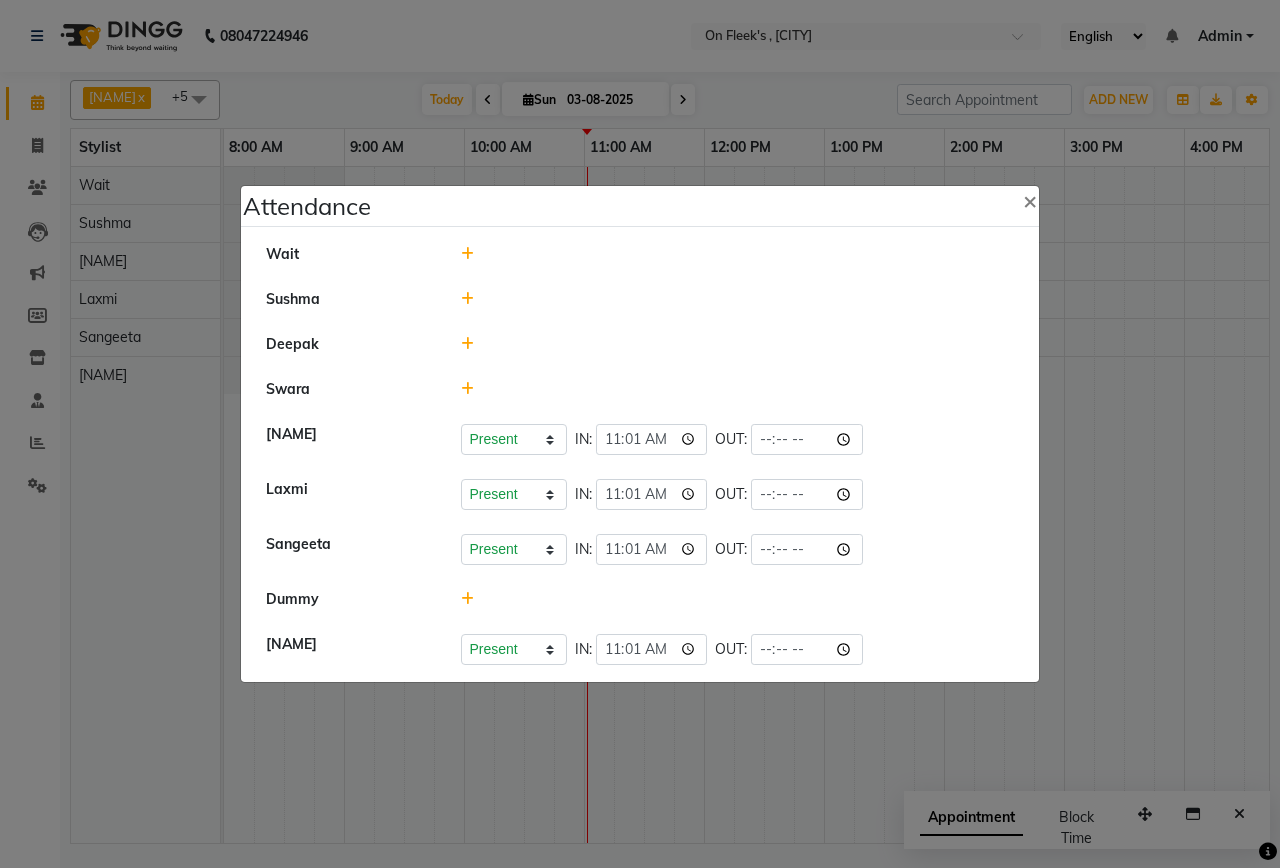 click on "Attendance × Wait [NAME] [NAME] [NAME] Present Absent Late Half Day Weekly Off IN: 11:01 OUT: [NAME] Present Absent Late Half Day Weekly Off IN: 11:01 OUT: [NAME] Present Absent Late Half Day Weekly Off IN: 11:01 OUT: Dummy [NAME] Present Absent Late Half Day Weekly Off IN: 11:01 OUT:" 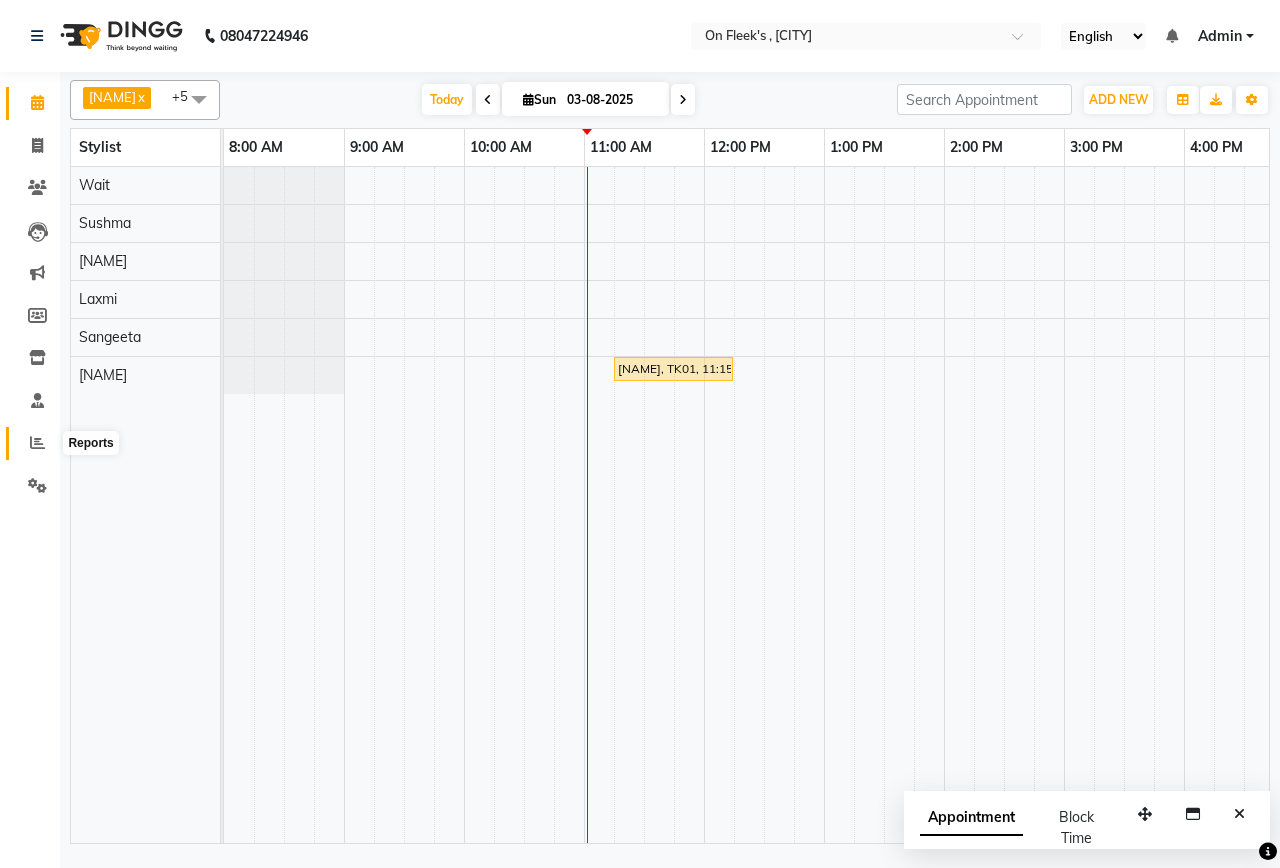 click 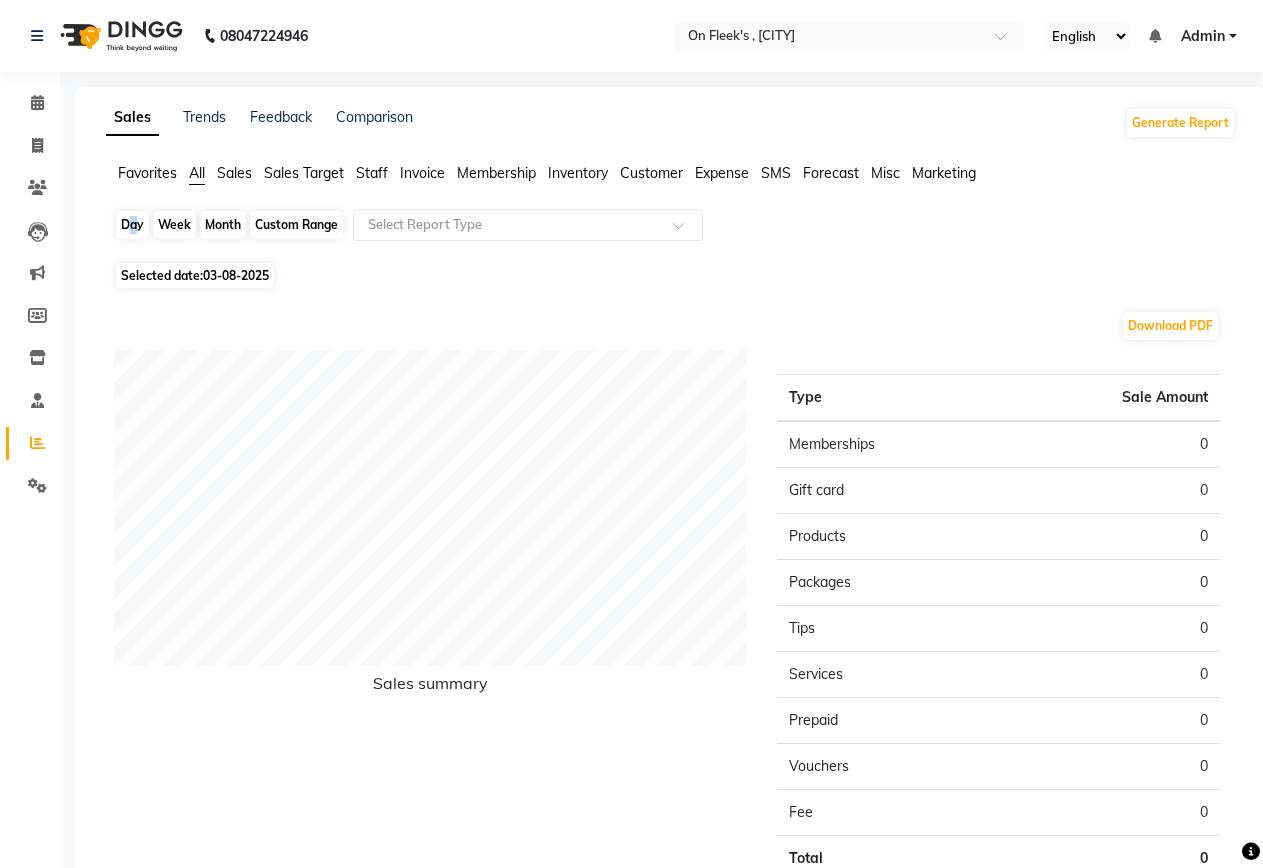 click on "Day" 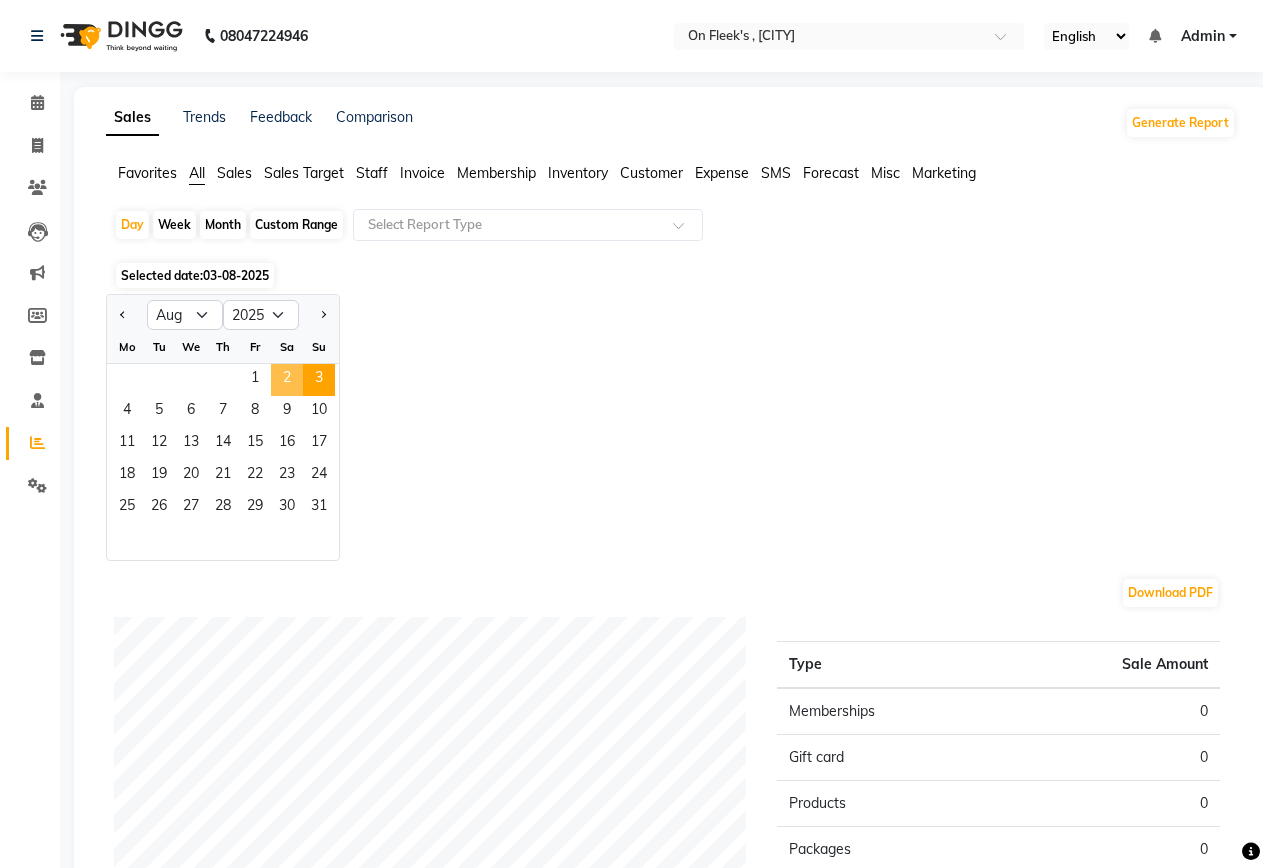 click on "2" 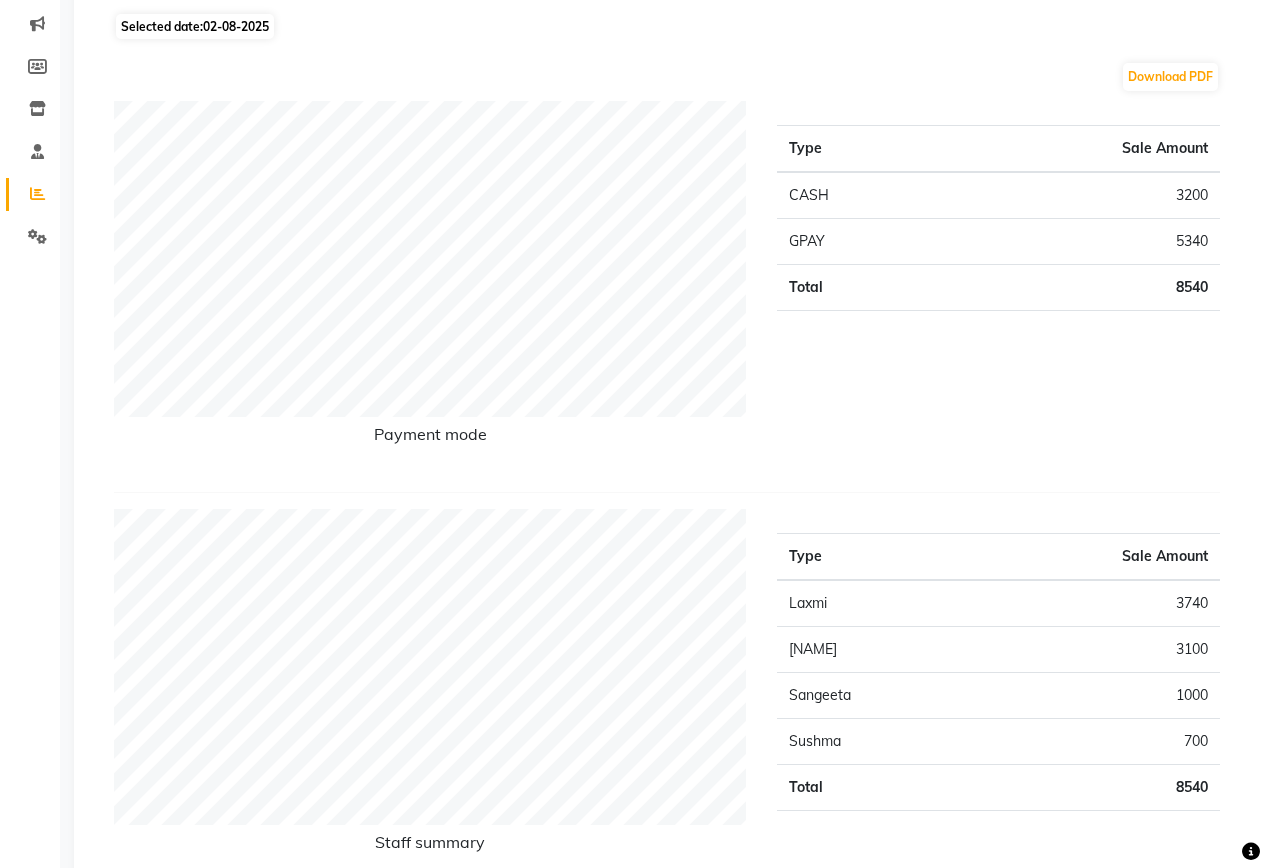 scroll, scrollTop: 100, scrollLeft: 0, axis: vertical 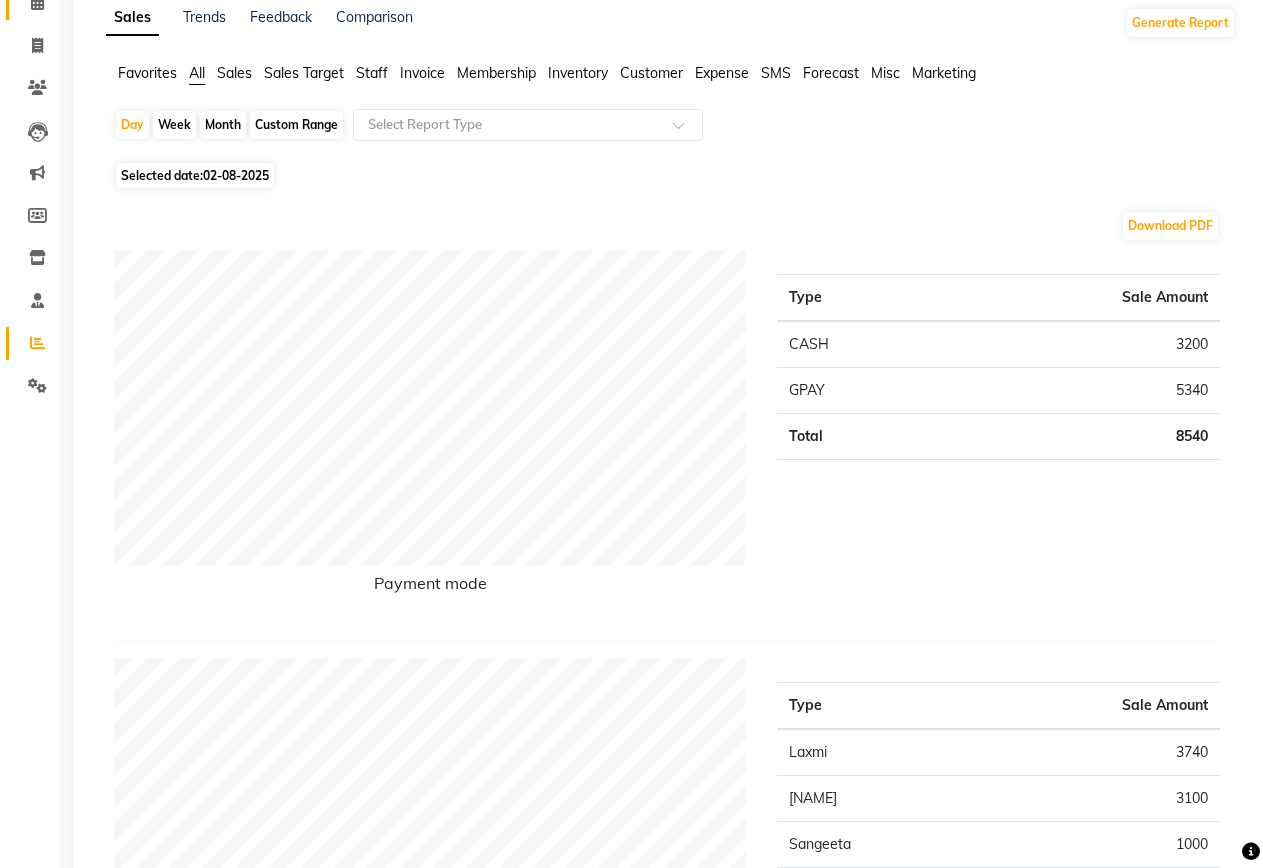 click on "Calendar" 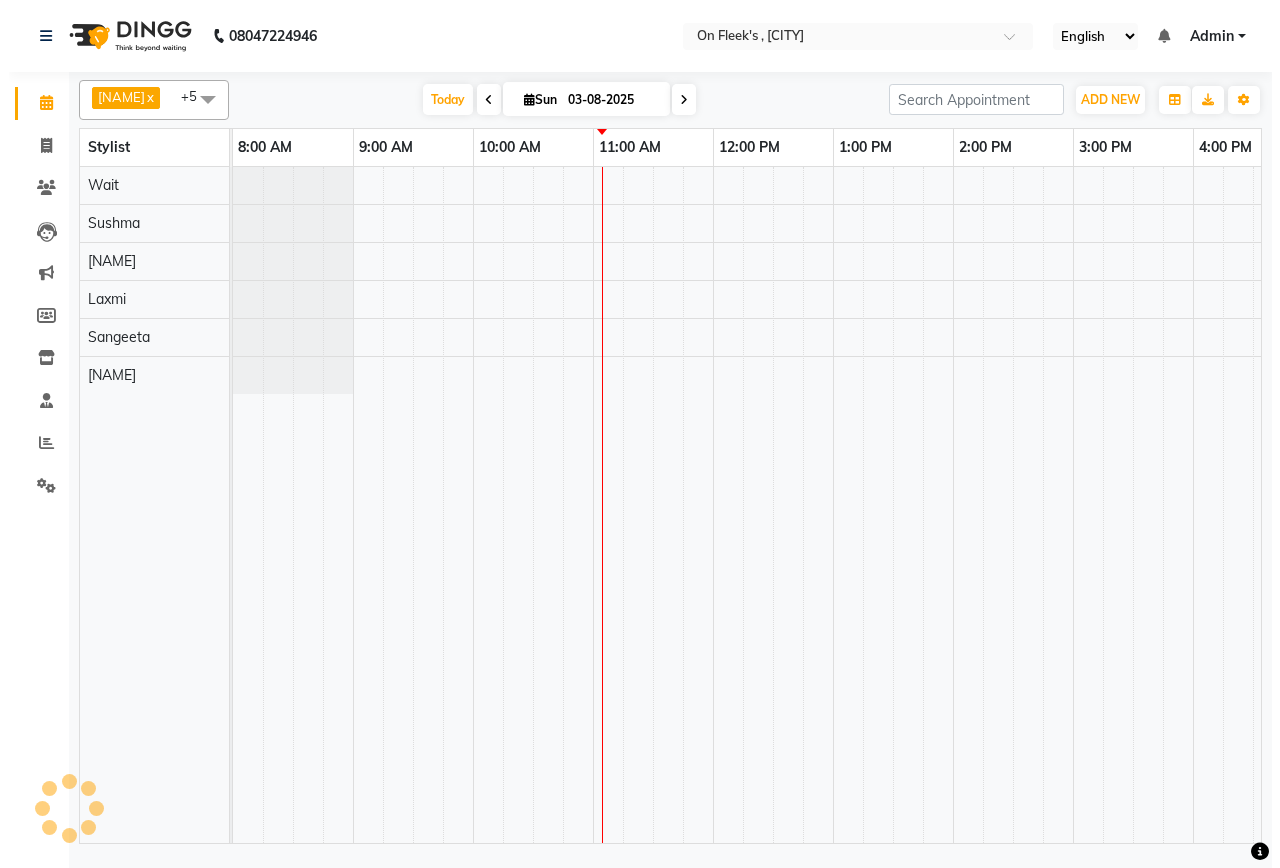 scroll, scrollTop: 0, scrollLeft: 0, axis: both 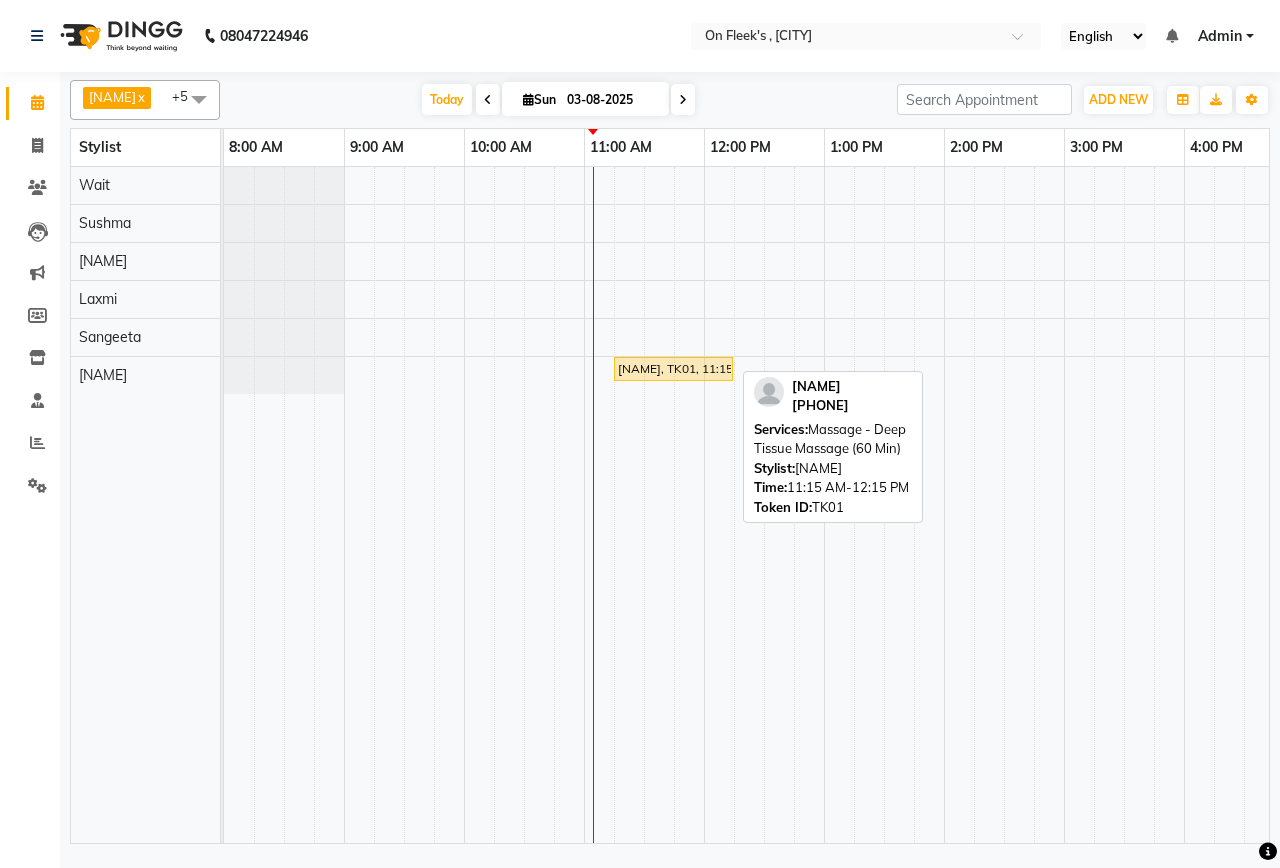 click on "[NAME], TK01, 11:15 AM-12:15 PM, Massage - Deep Tissue Massage (60 Min)" at bounding box center (673, 369) 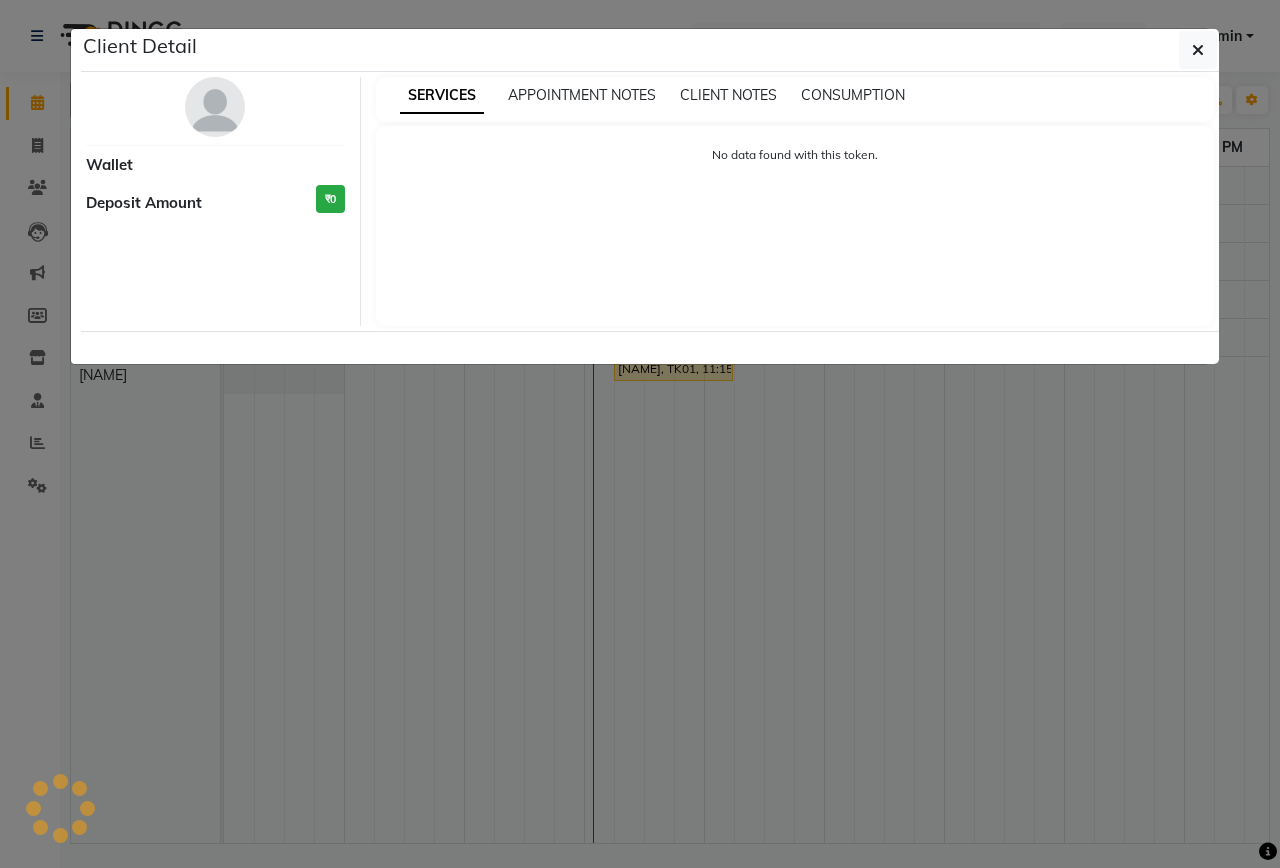 select on "1" 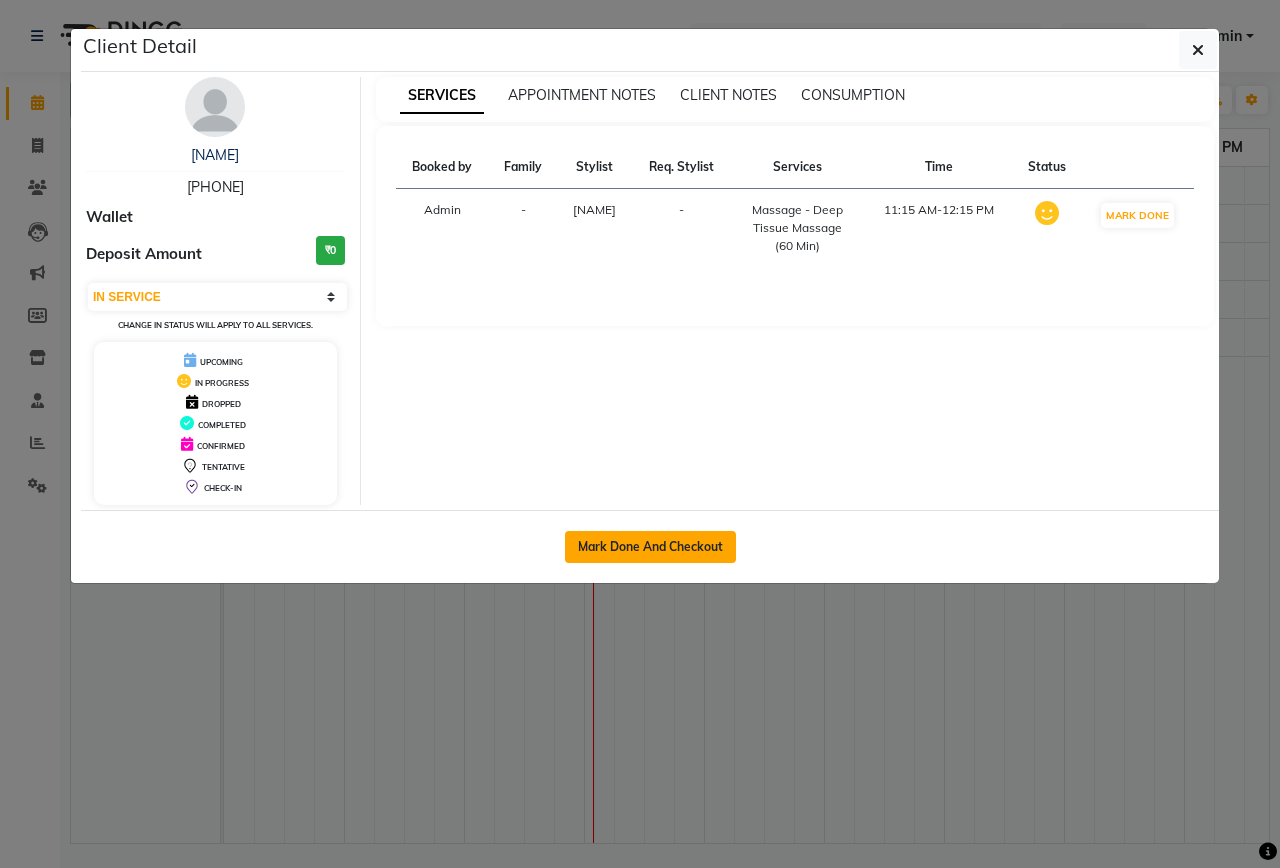 click on "Mark Done And Checkout" 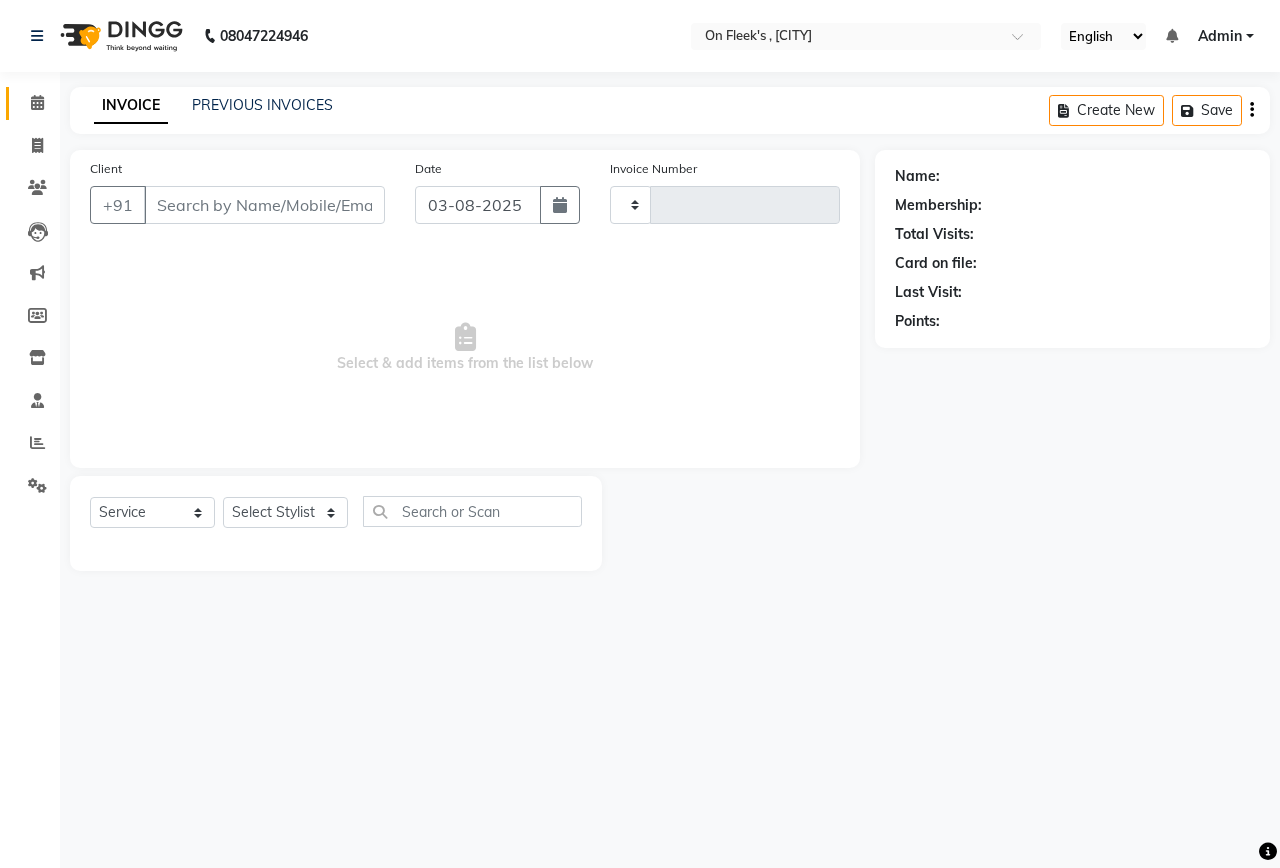 type on "0671" 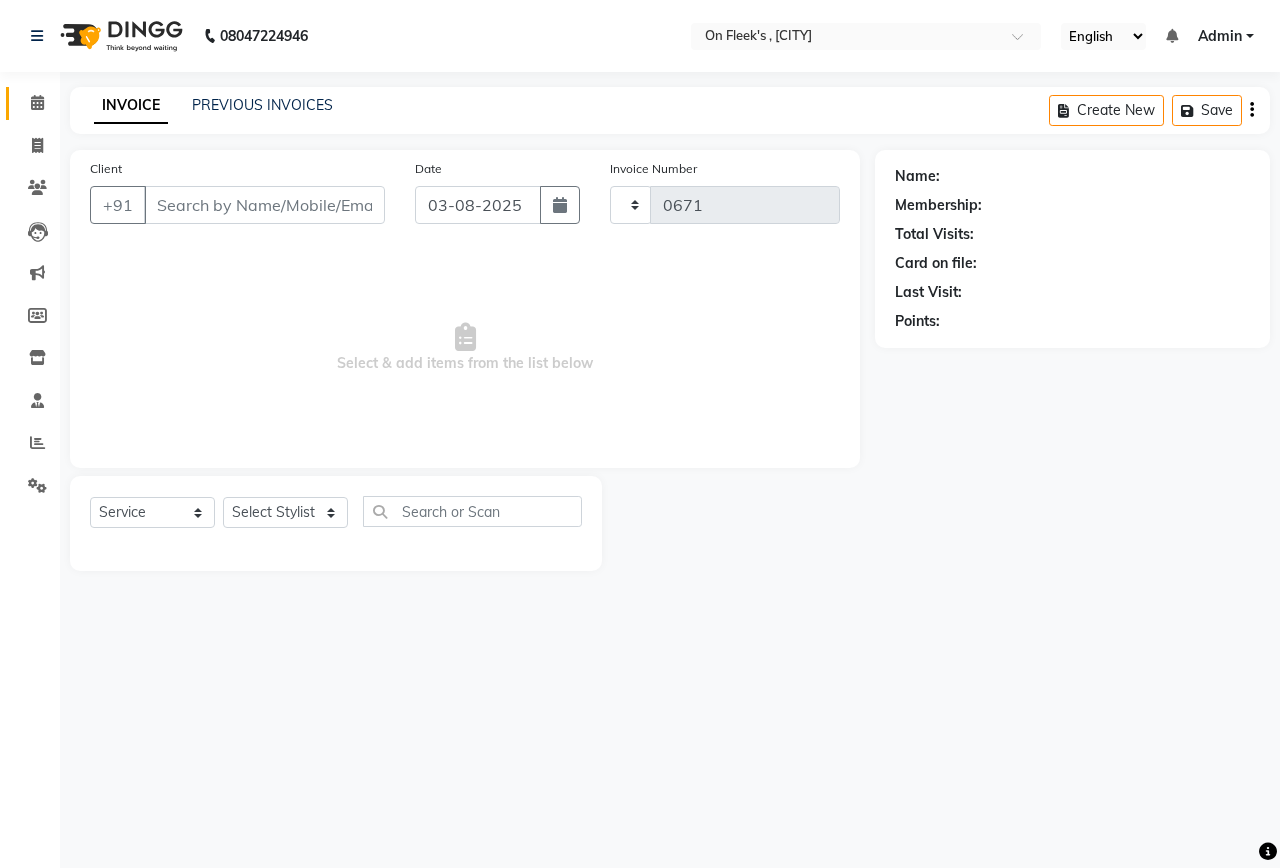 select on "632" 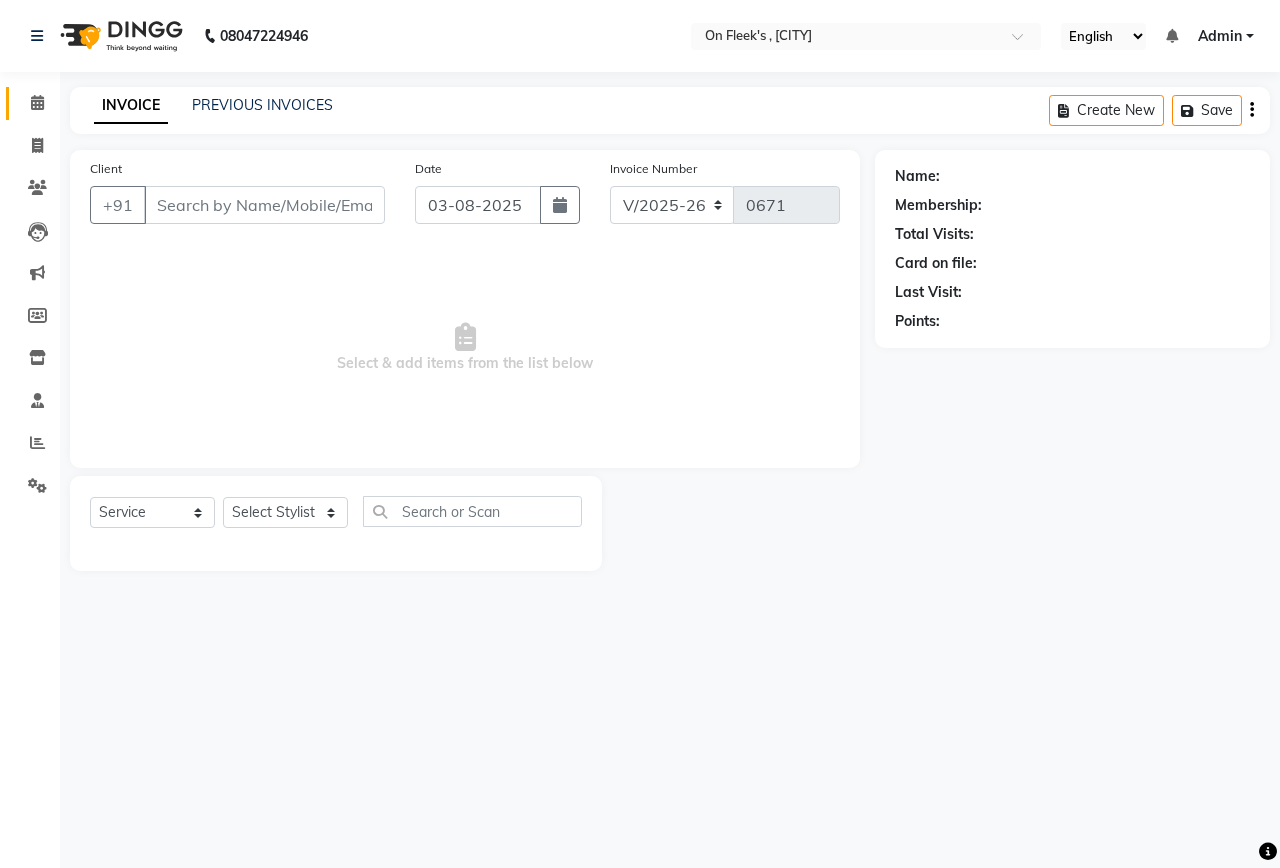 type on "[PHONE]" 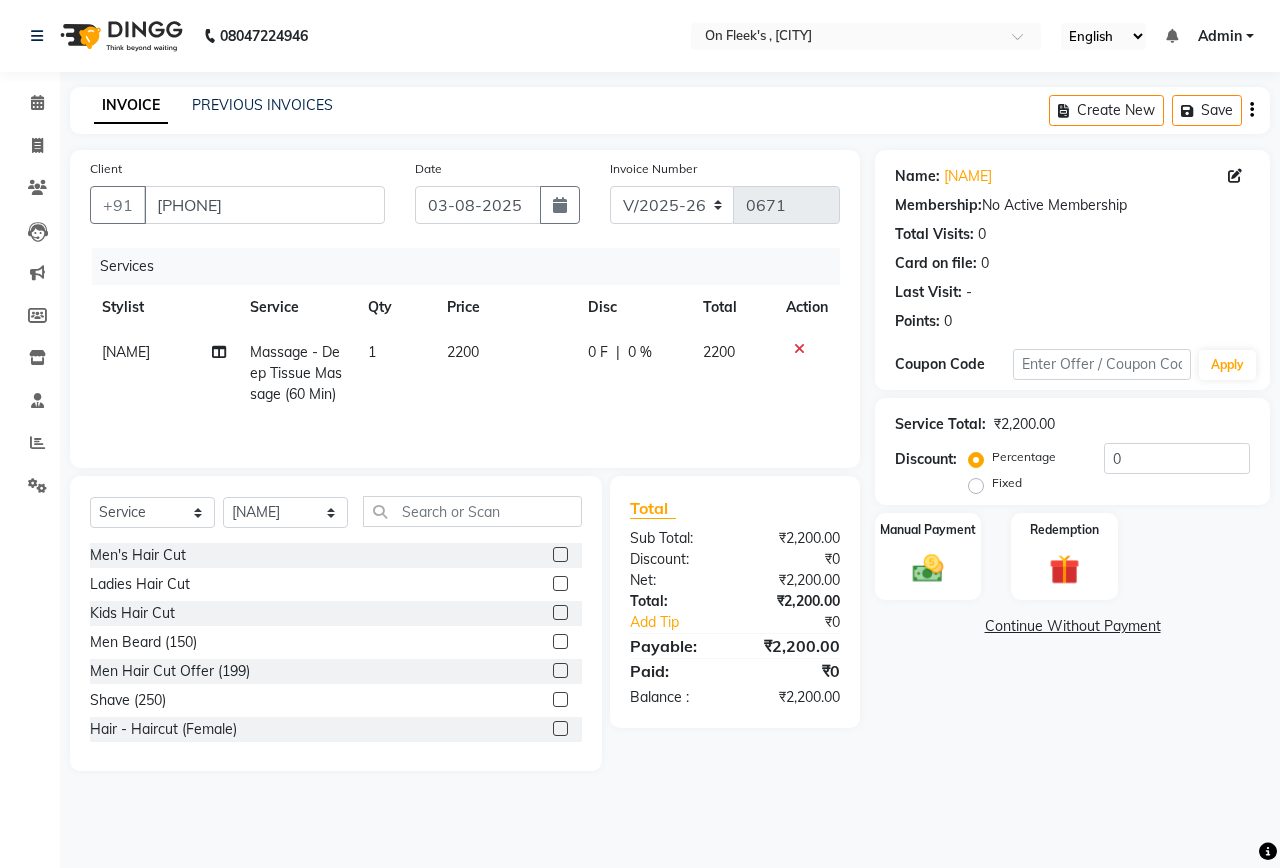 click on "0 %" 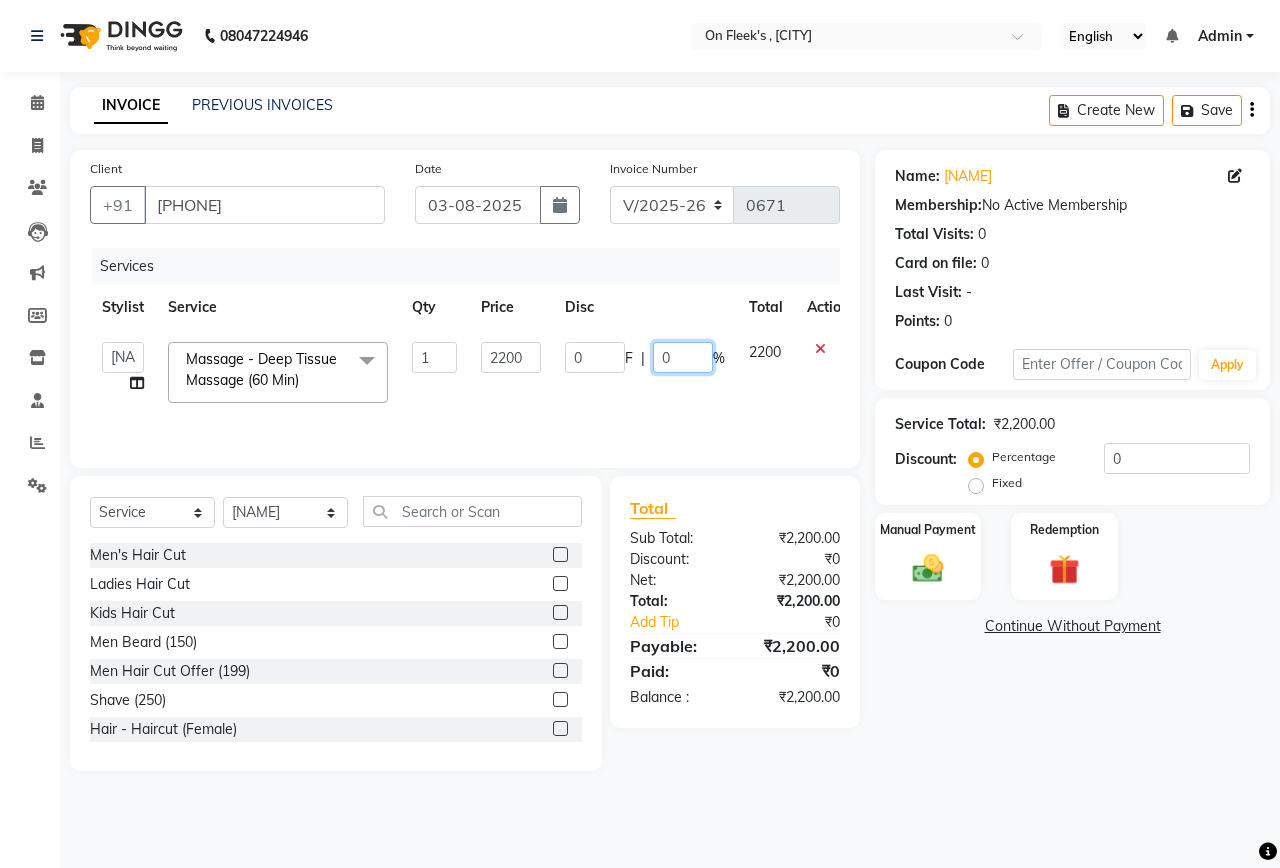 click on "0" 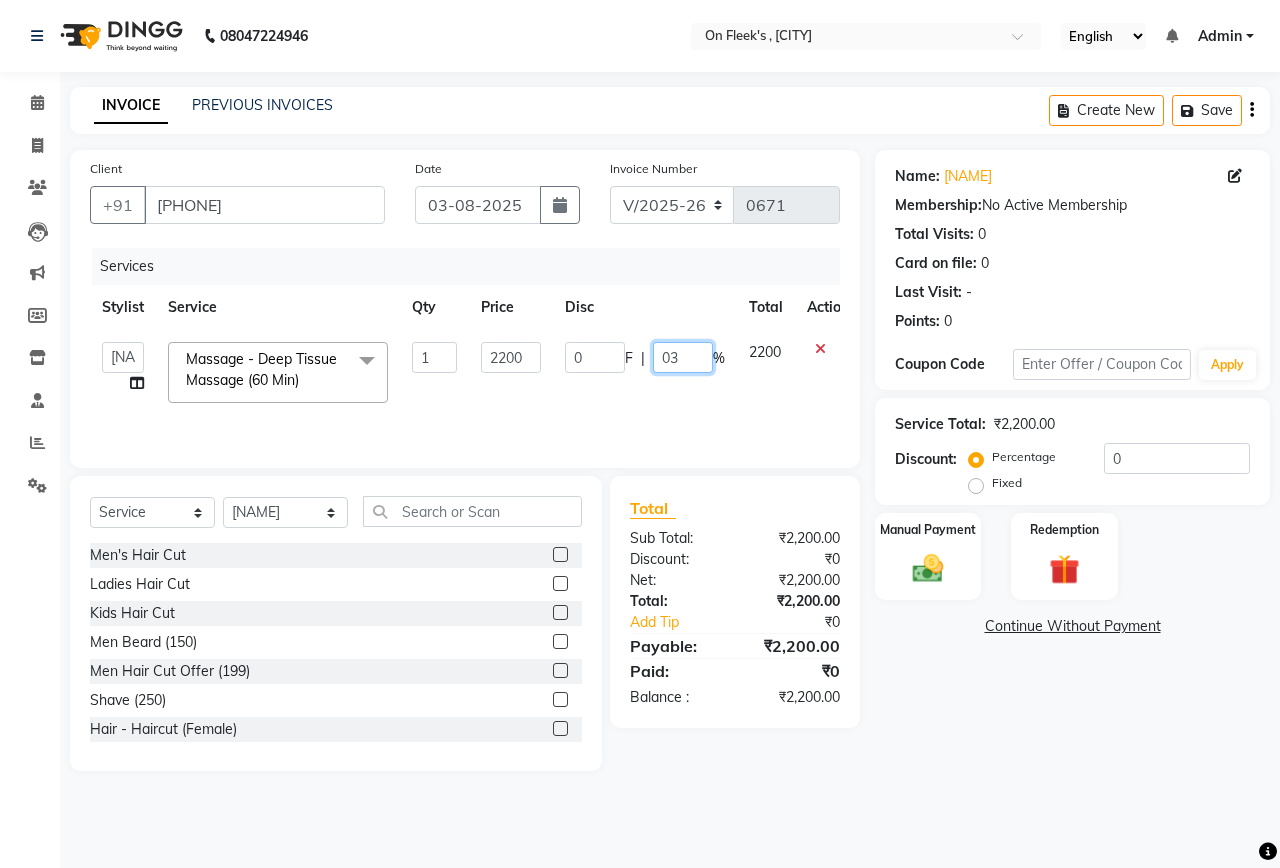 type on "030" 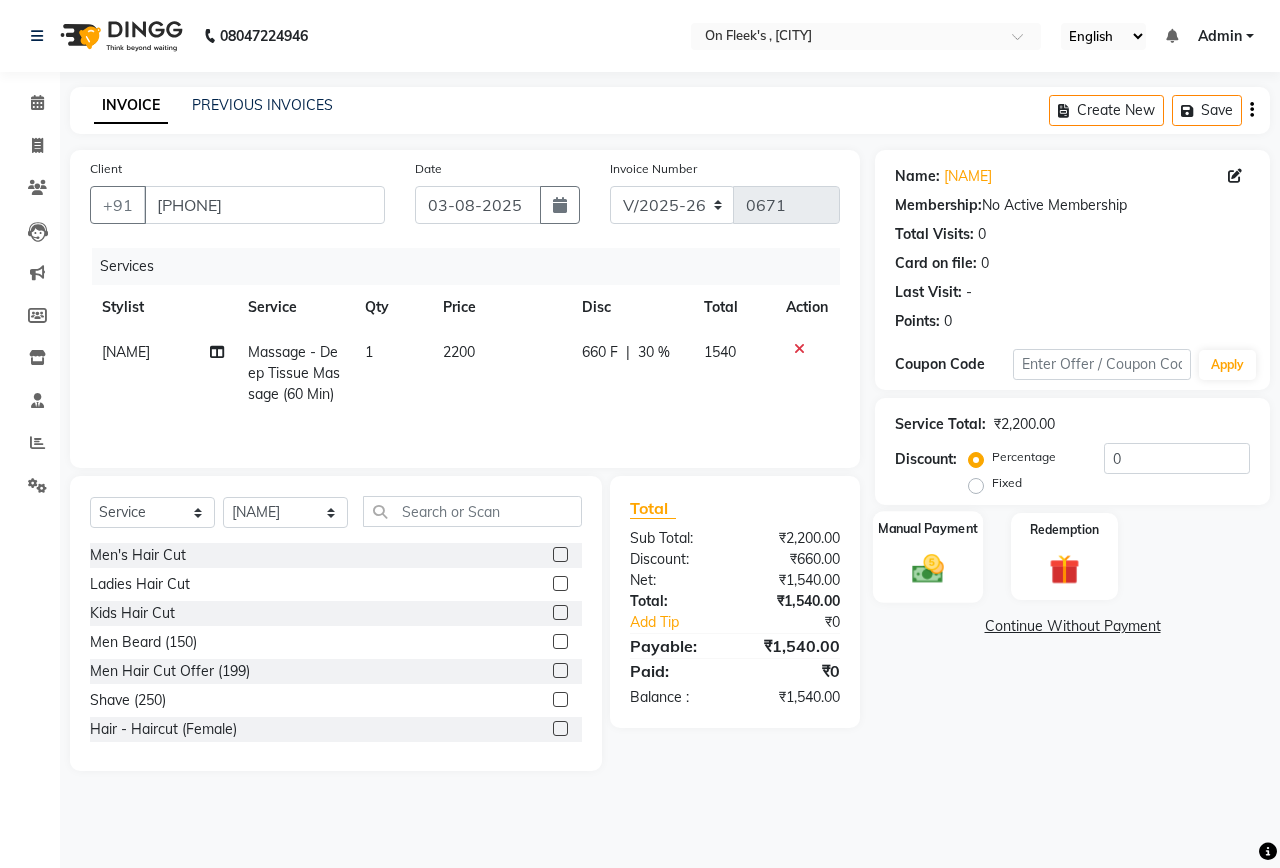 click 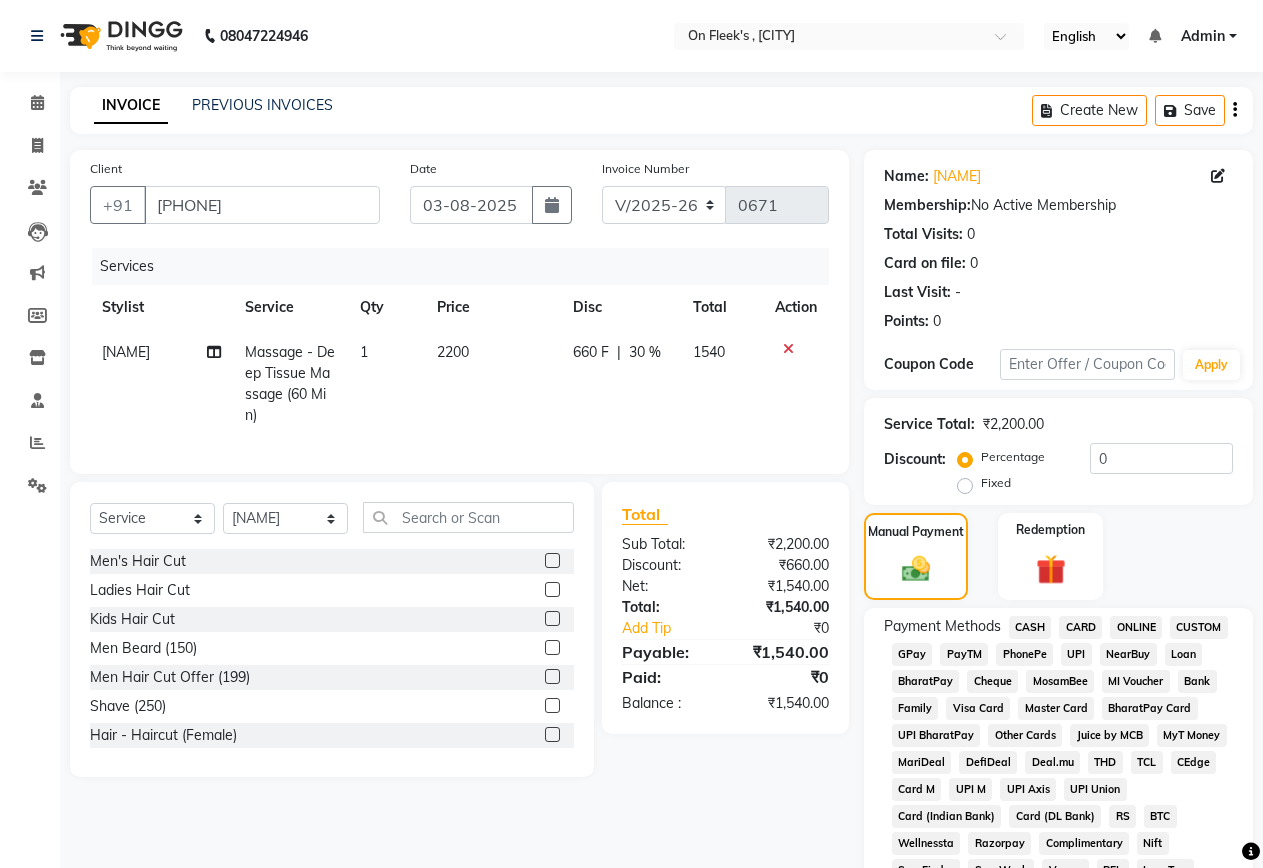 click on "GPay" 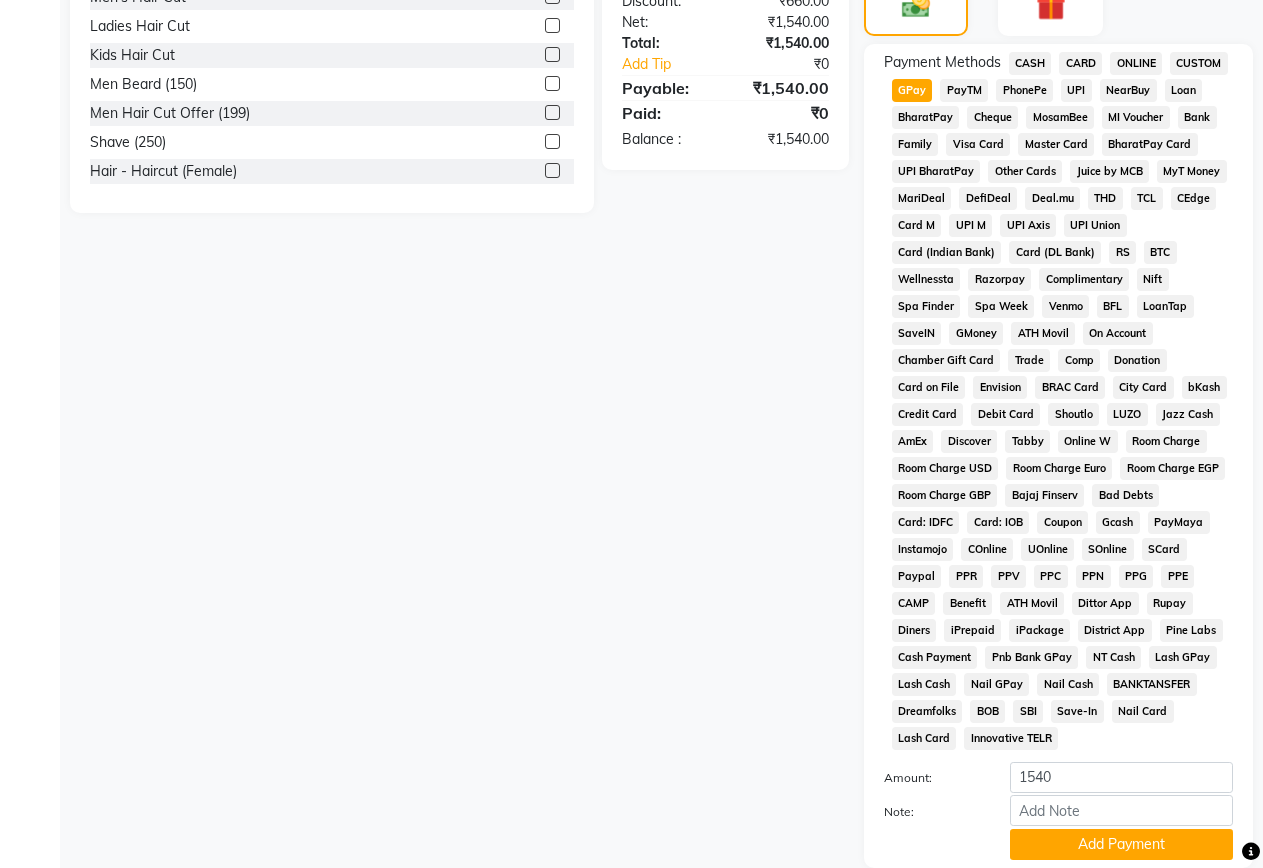 scroll, scrollTop: 600, scrollLeft: 0, axis: vertical 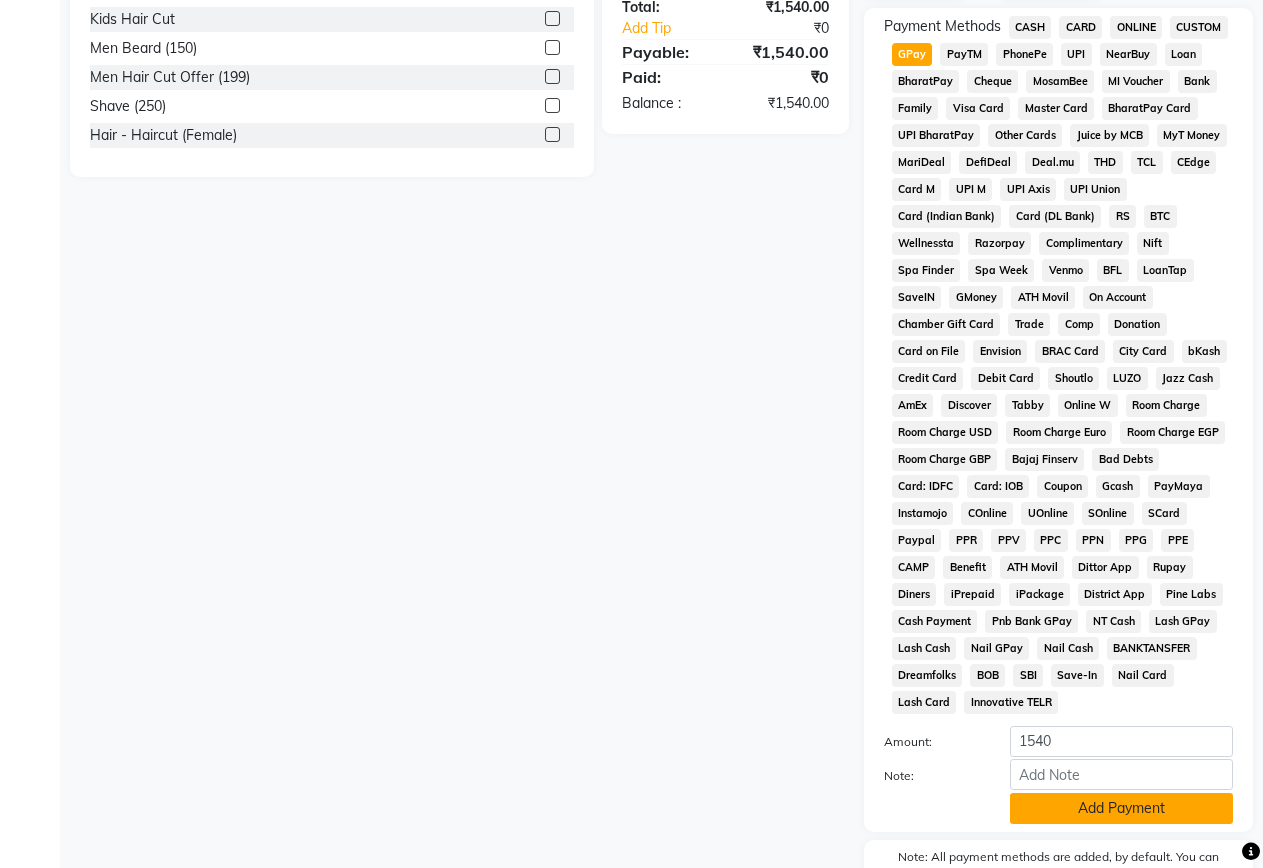 click on "Add Payment" 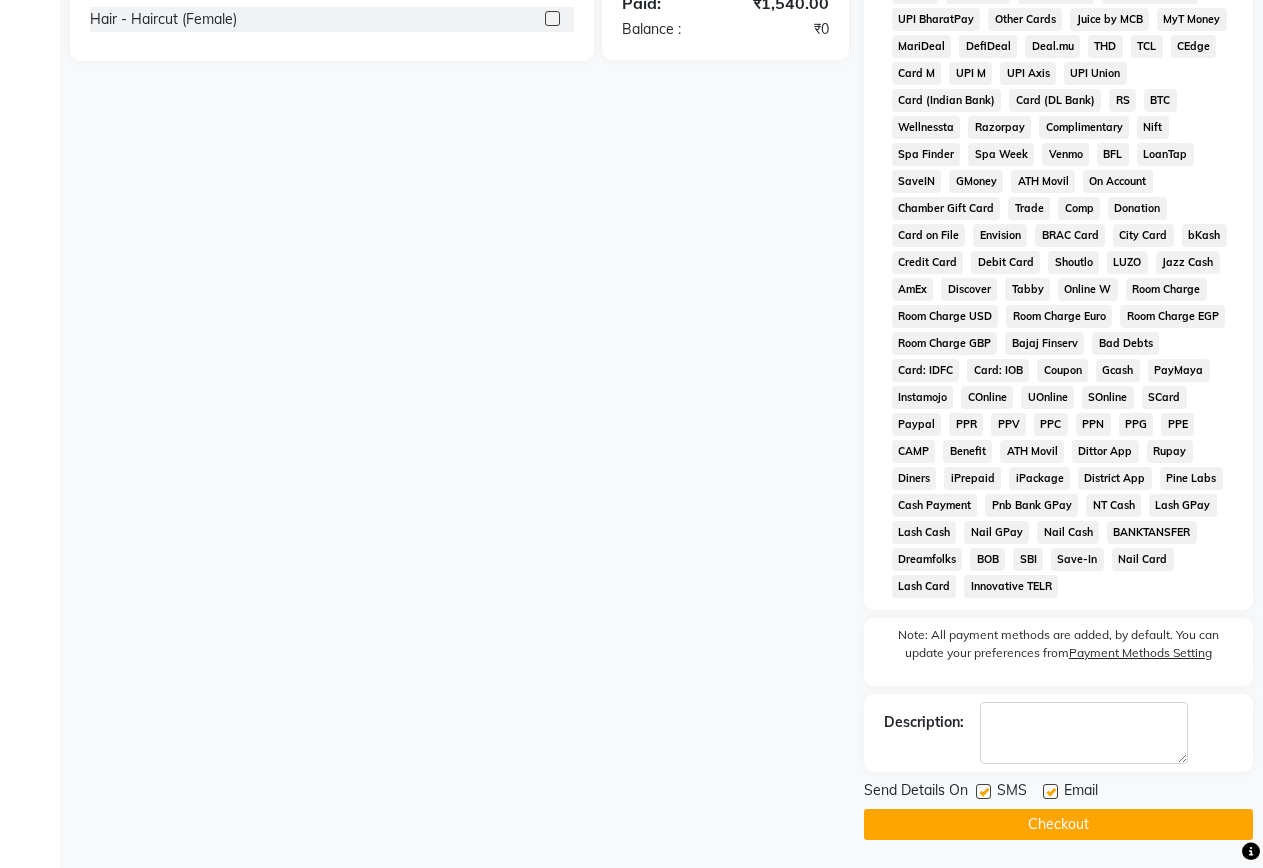 scroll, scrollTop: 718, scrollLeft: 0, axis: vertical 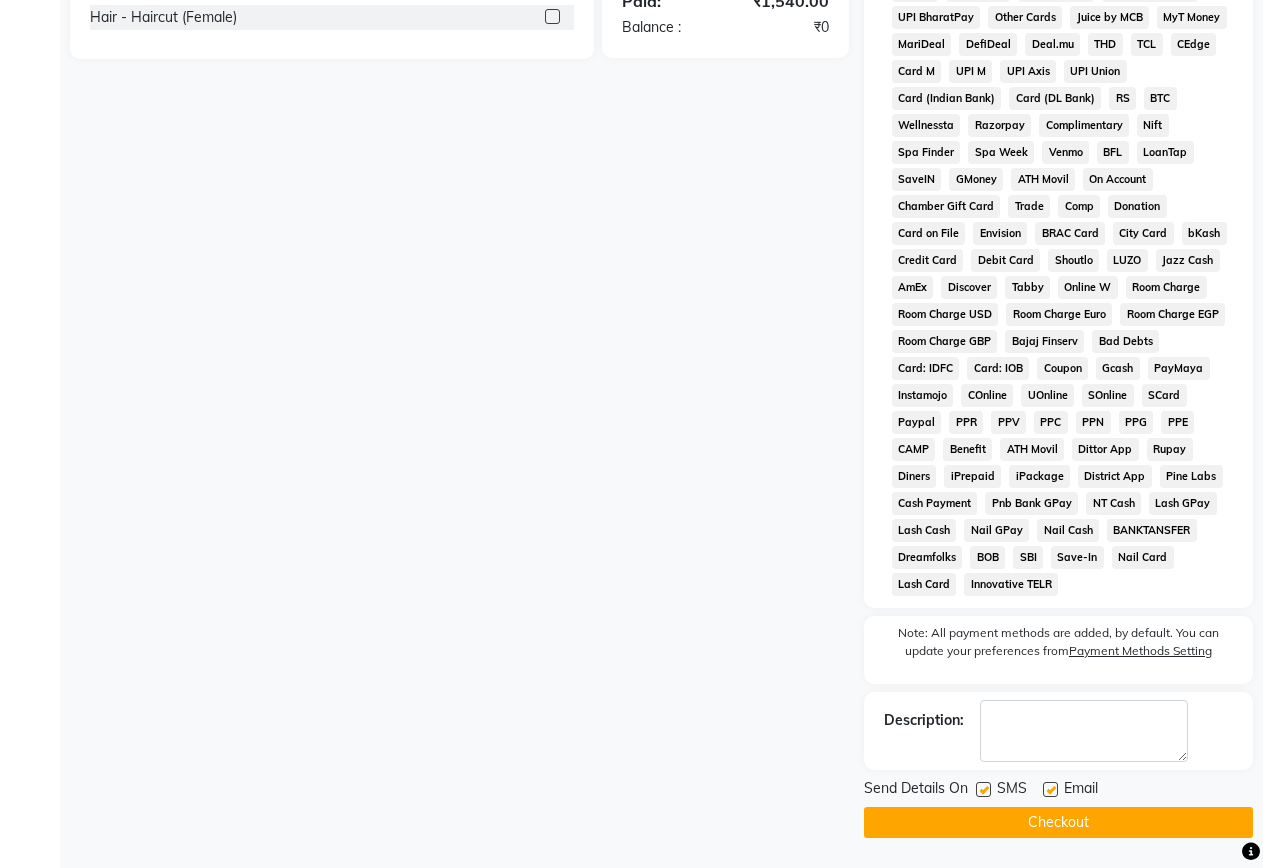 click 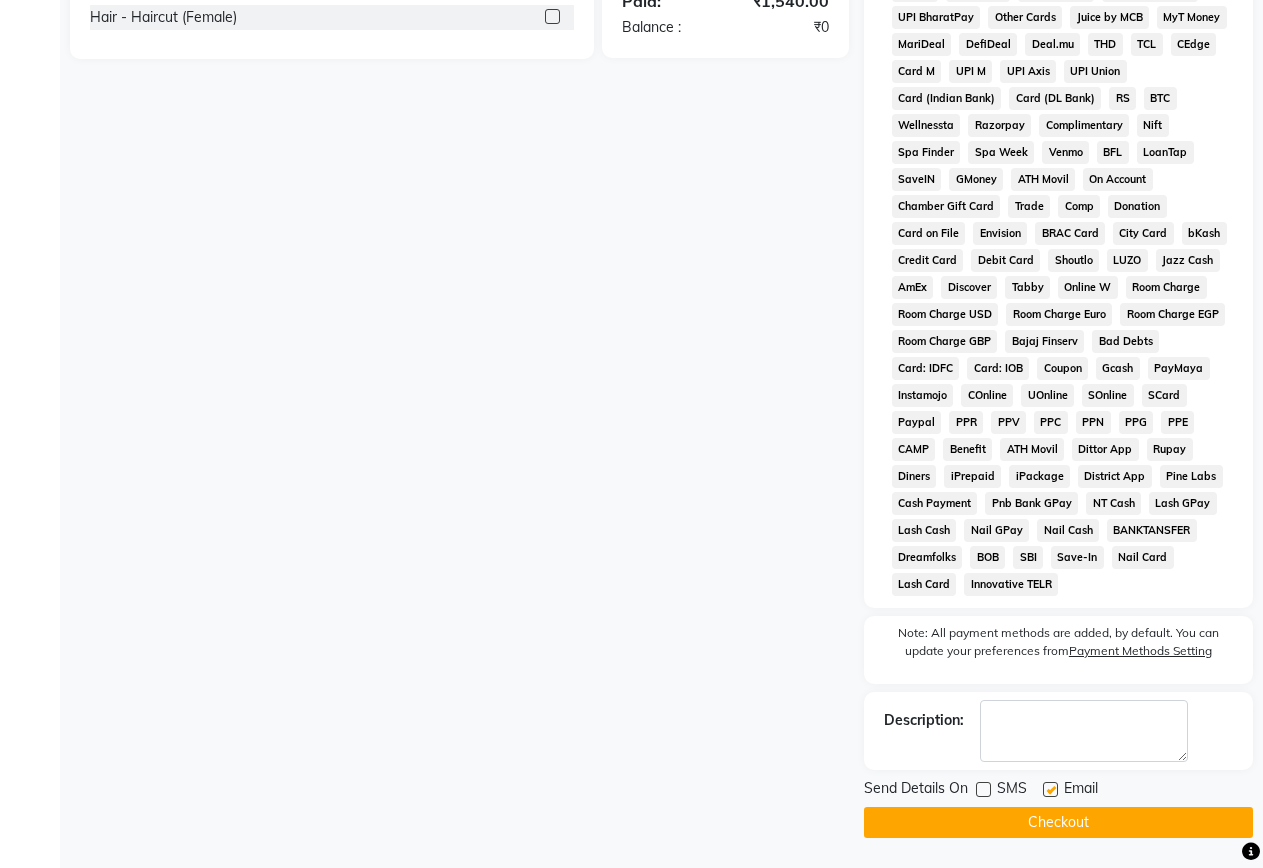 click on "Checkout" 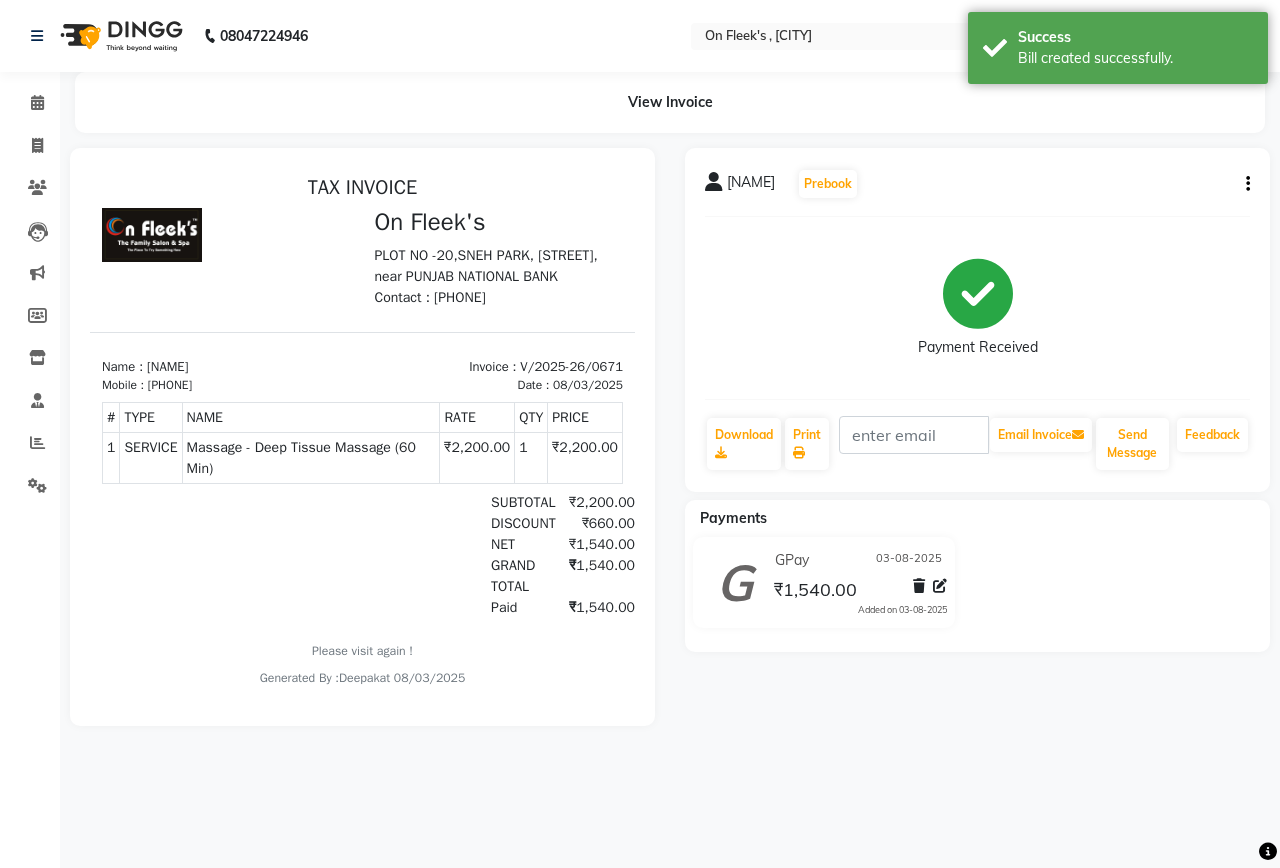 scroll, scrollTop: 0, scrollLeft: 0, axis: both 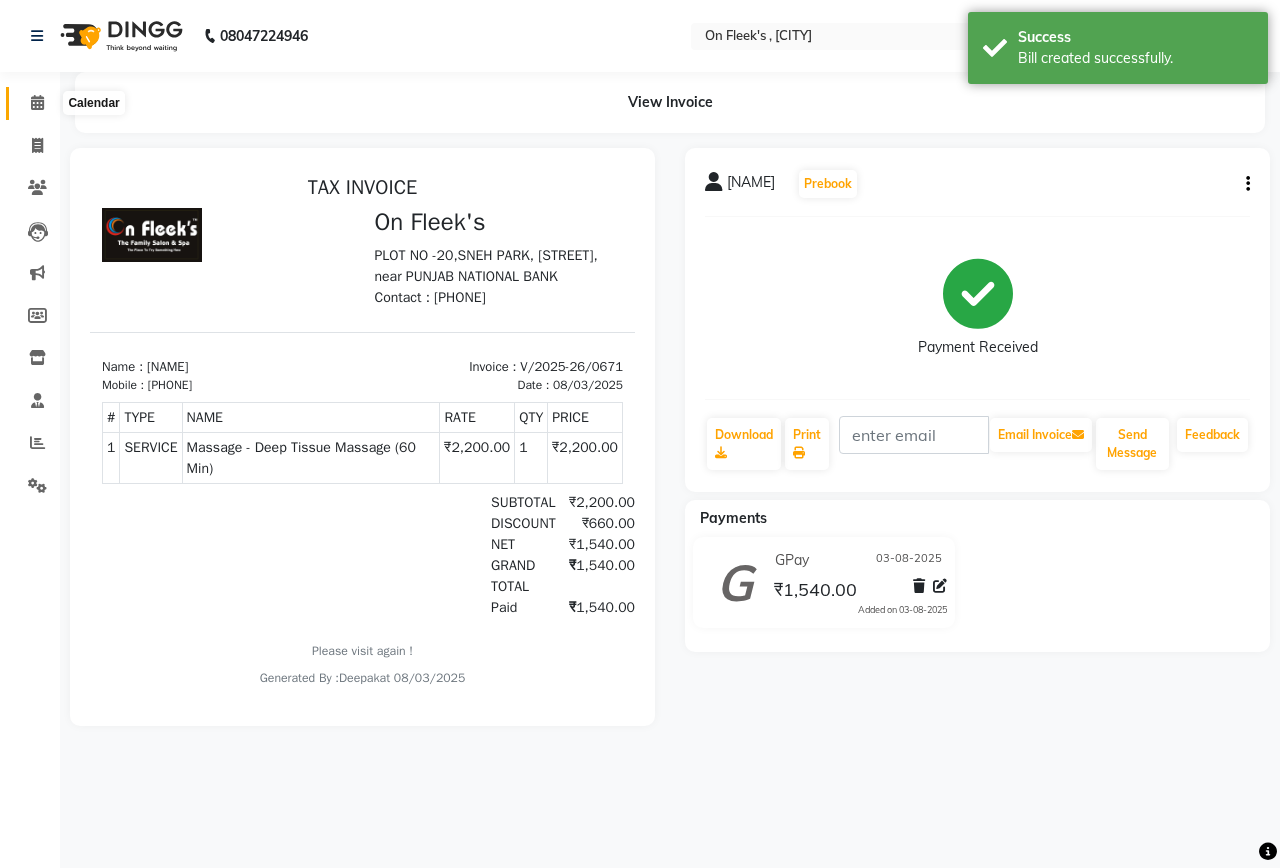 click 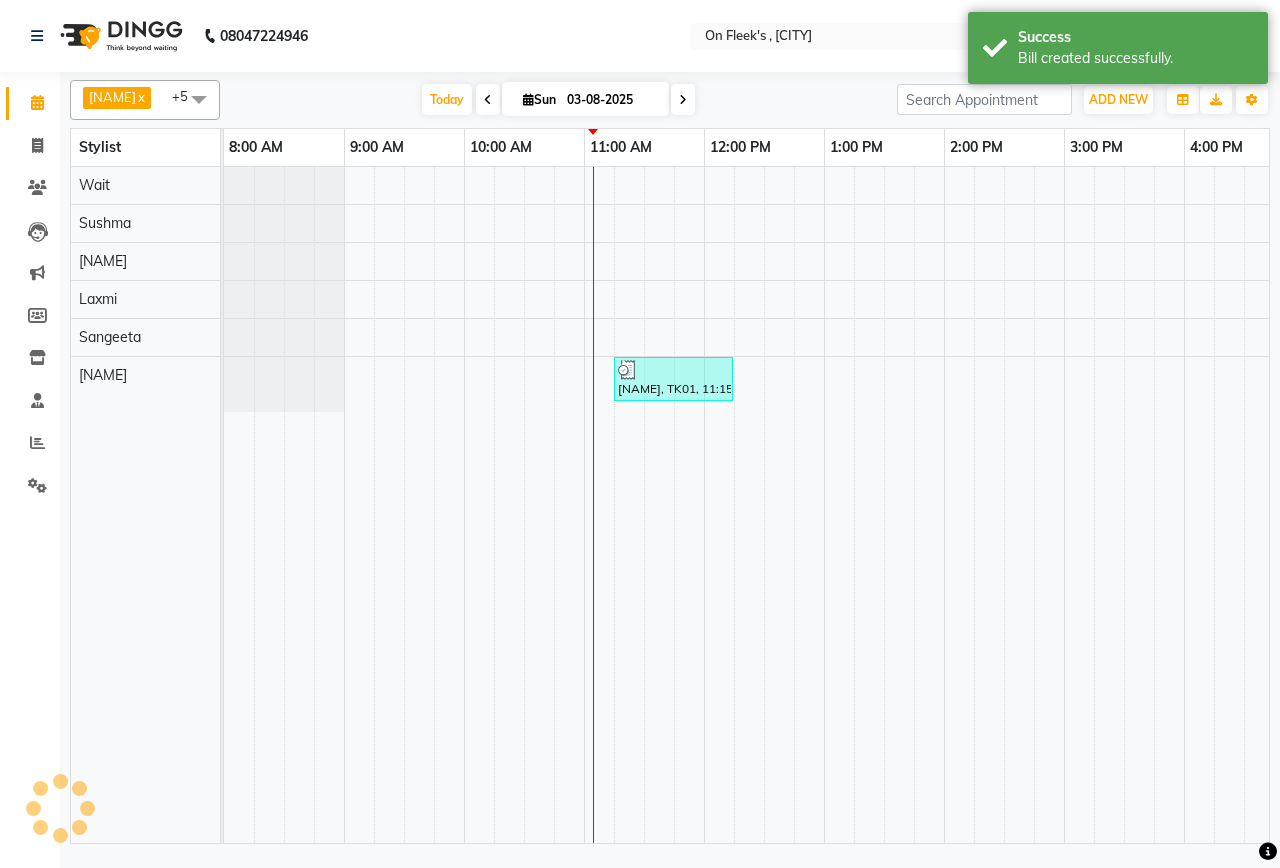 scroll, scrollTop: 0, scrollLeft: 0, axis: both 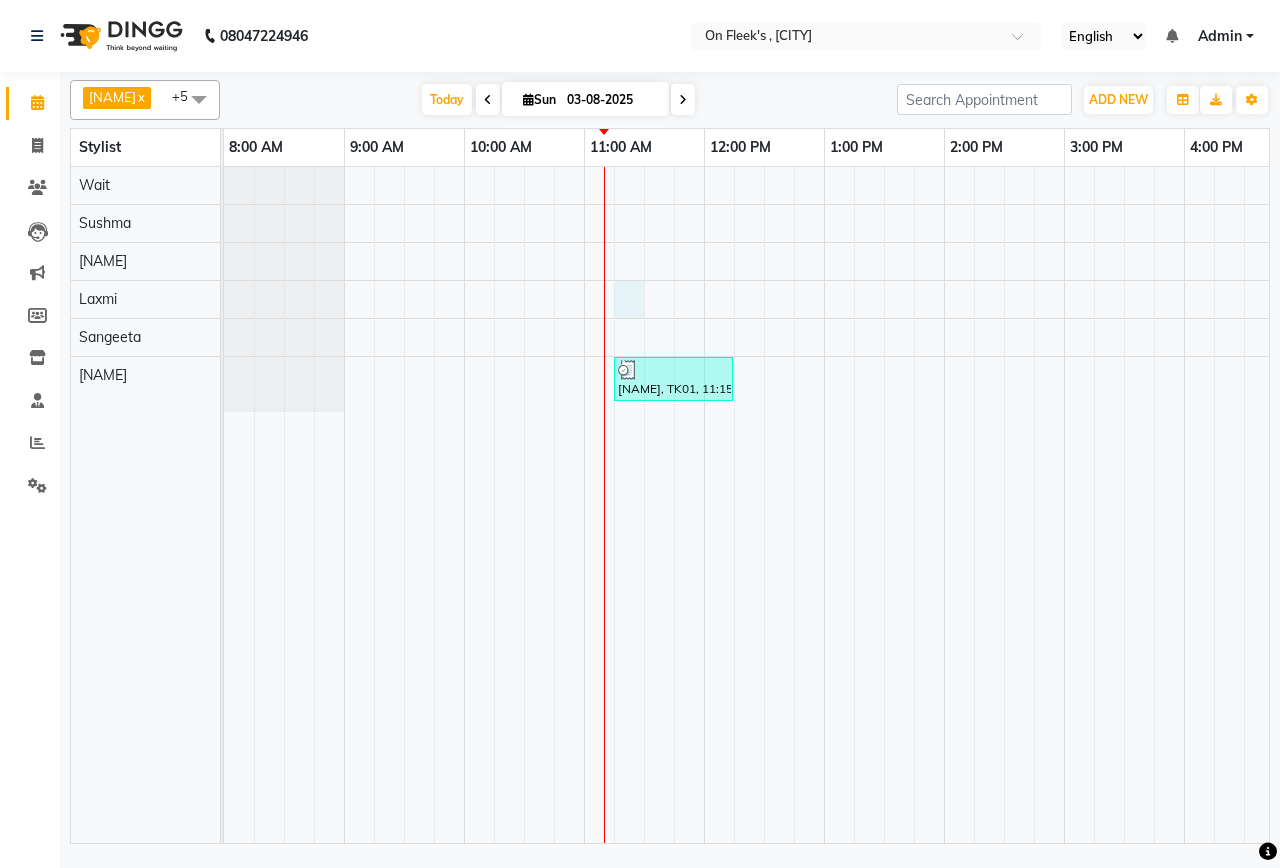 click on "[NAME], TK01, 11:15 AM-12:15 PM, Massage - Deep Tissue Massage (60 Min)" at bounding box center [1124, 505] 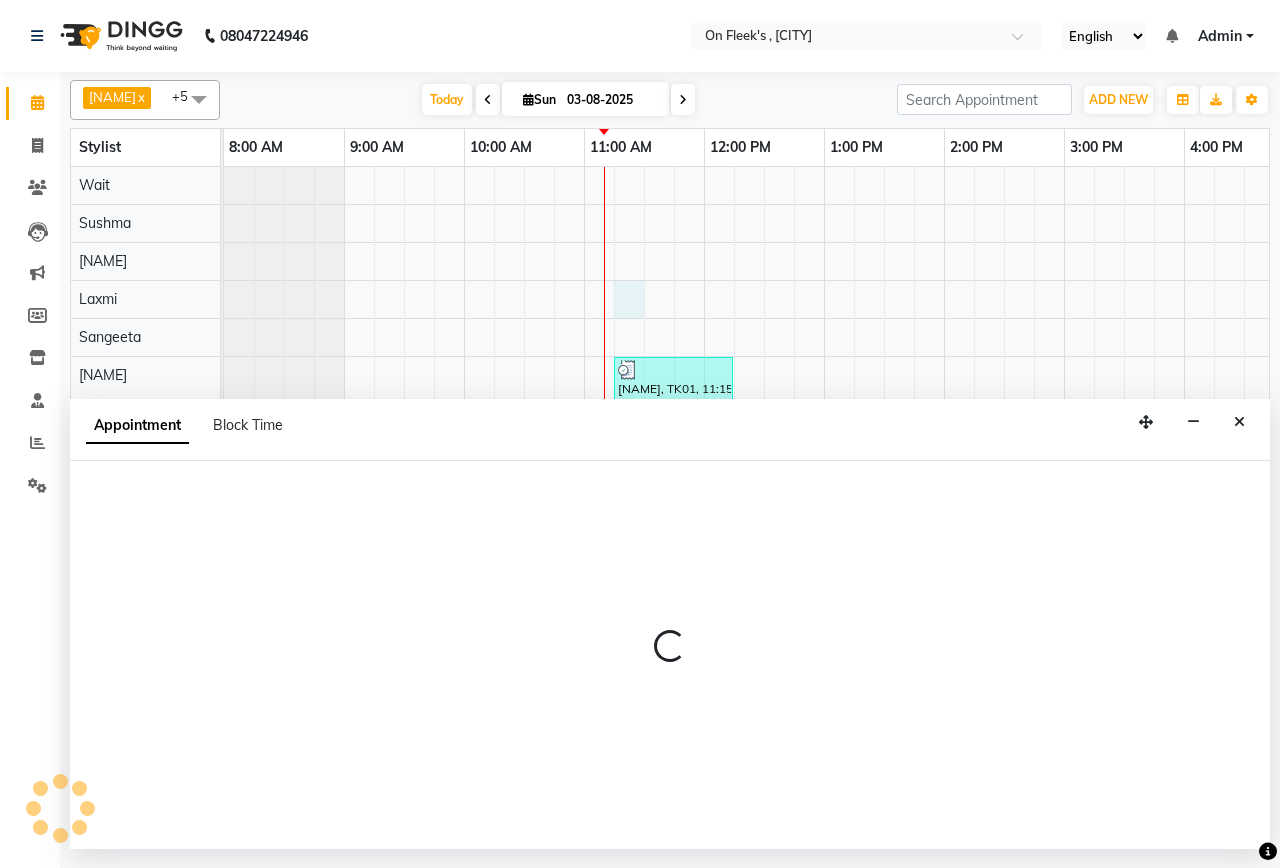 select on "40790" 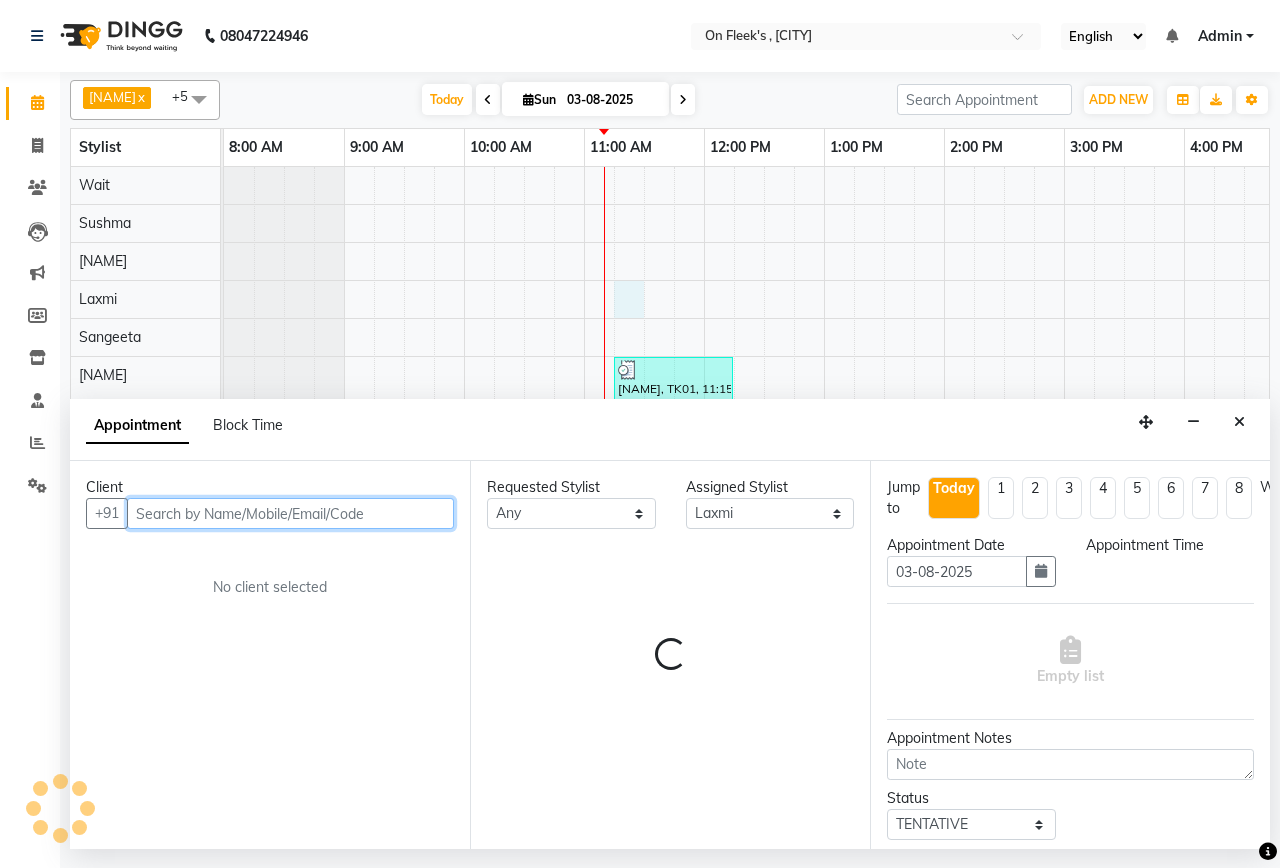 select on "675" 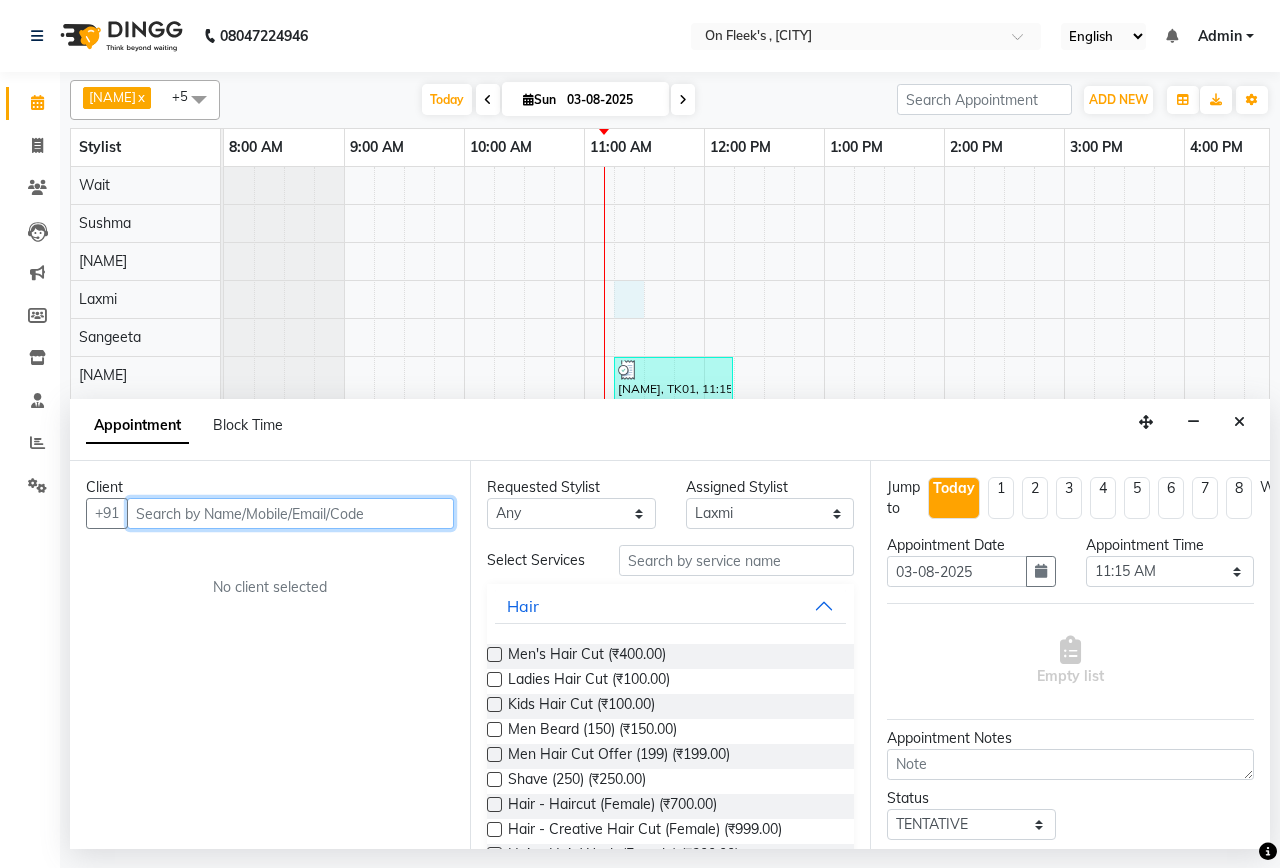 click on "[NAME], TK01, 11:15 AM-12:15 PM, Massage - Deep Tissue Massage (60 Min)" at bounding box center [1124, 505] 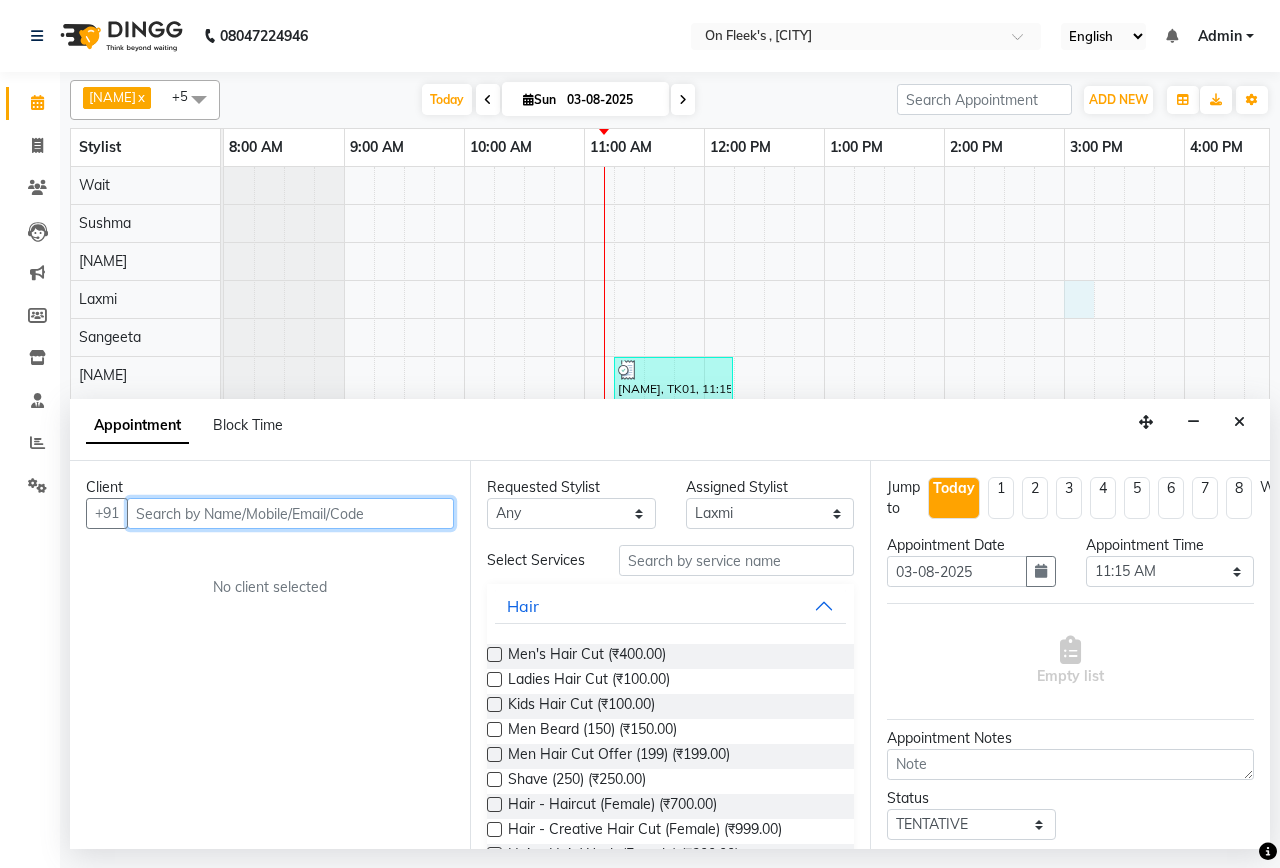 click at bounding box center [290, 513] 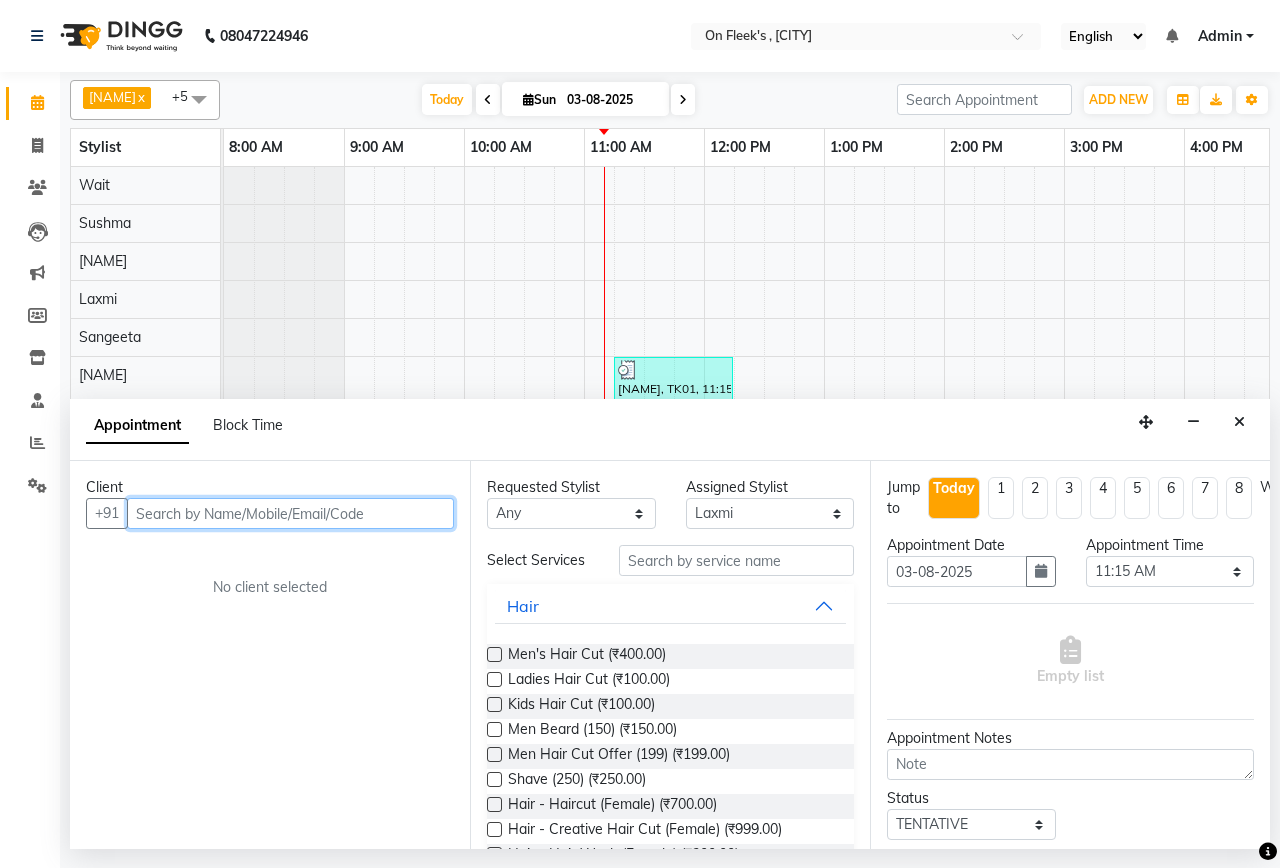 click on "[NAME], TK01, 11:15 AM-12:15 PM, Massage - Deep Tissue Massage (60 Min)" at bounding box center [1124, 505] 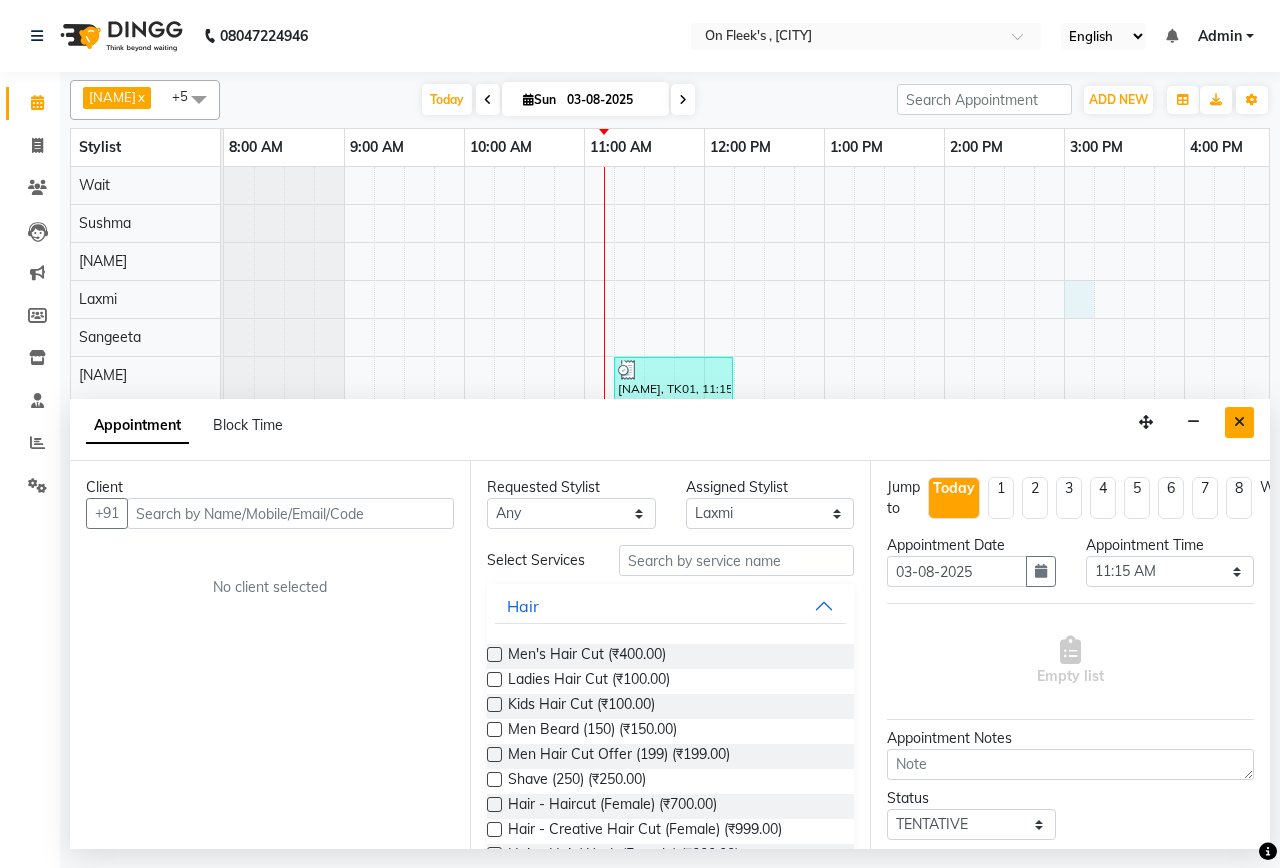 click at bounding box center [1239, 422] 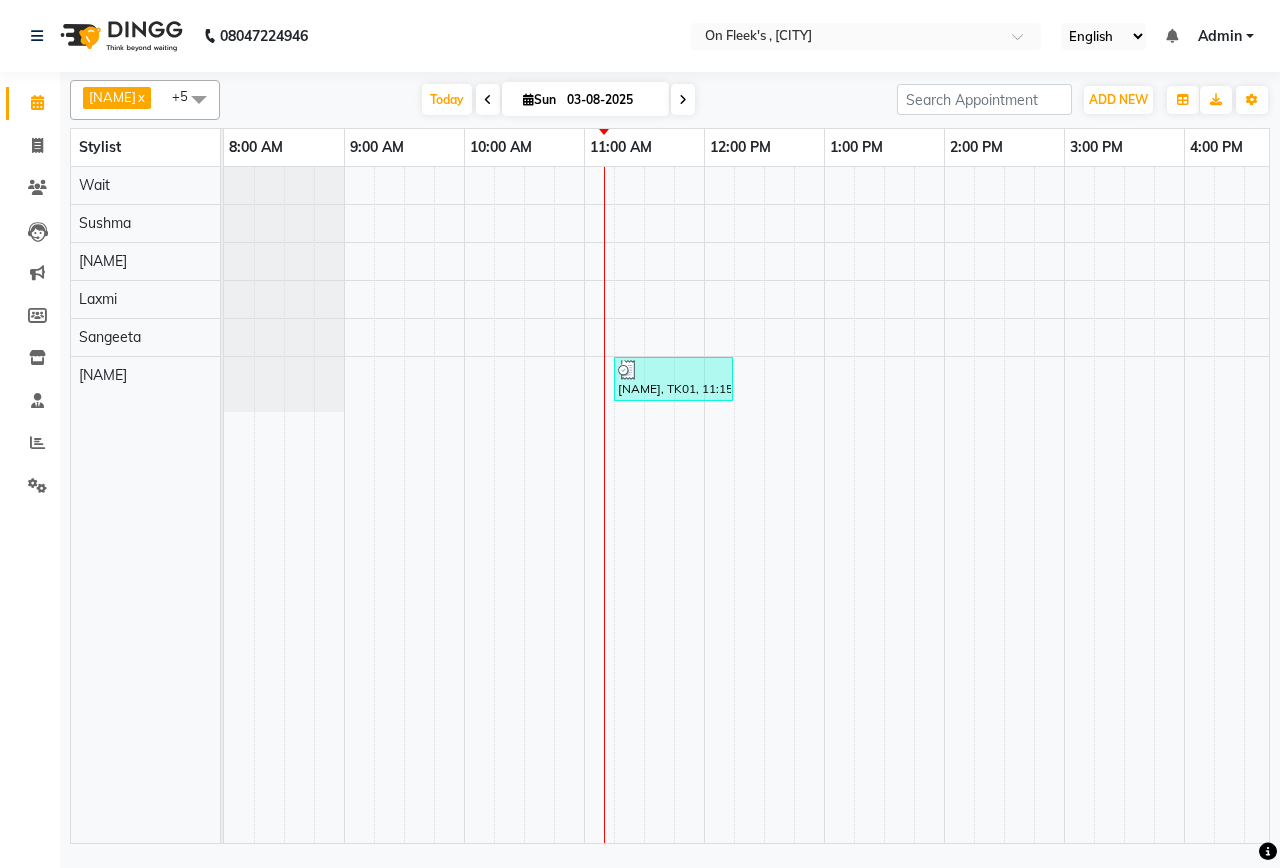 click on "[NAME], TK01, 11:15 AM-12:15 PM, Massage - Deep Tissue Massage (60 Min)" at bounding box center [1124, 505] 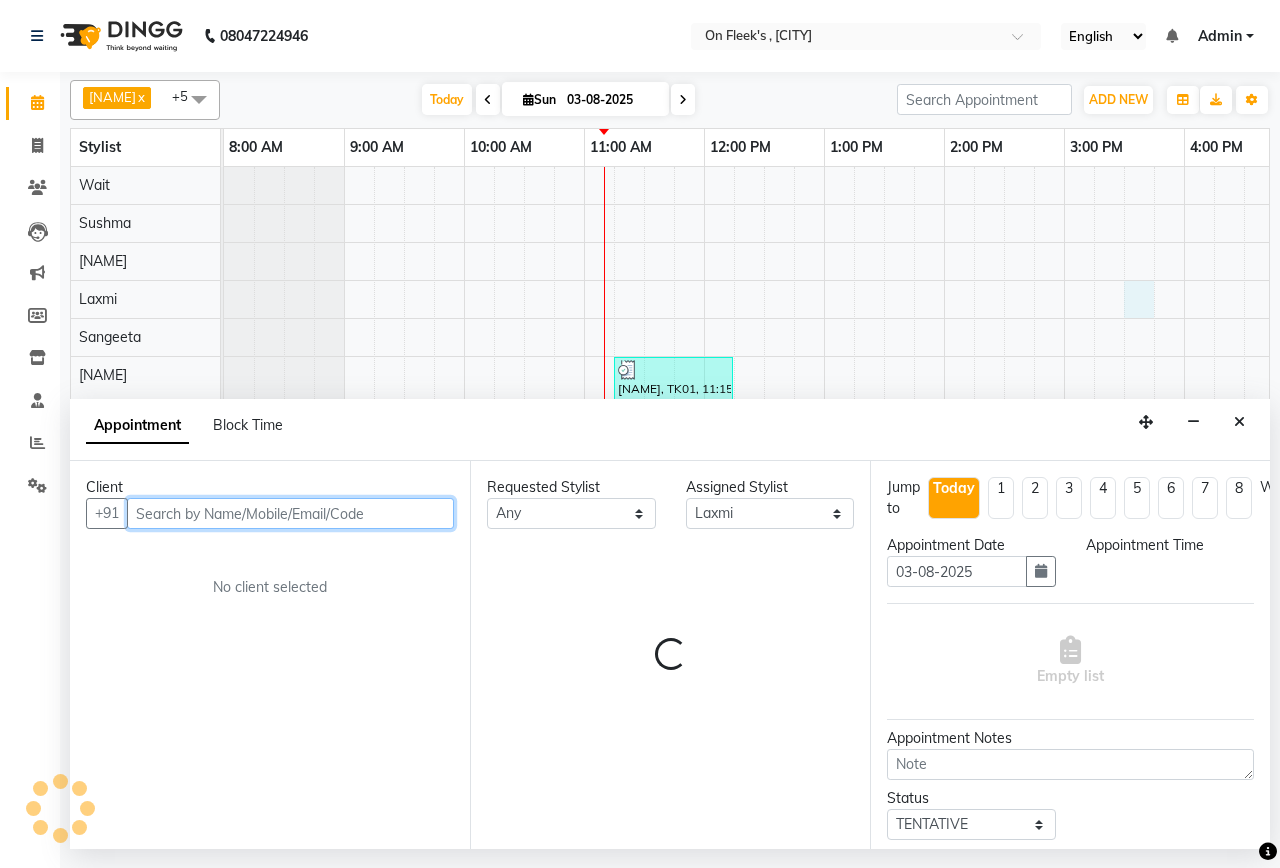 select on "930" 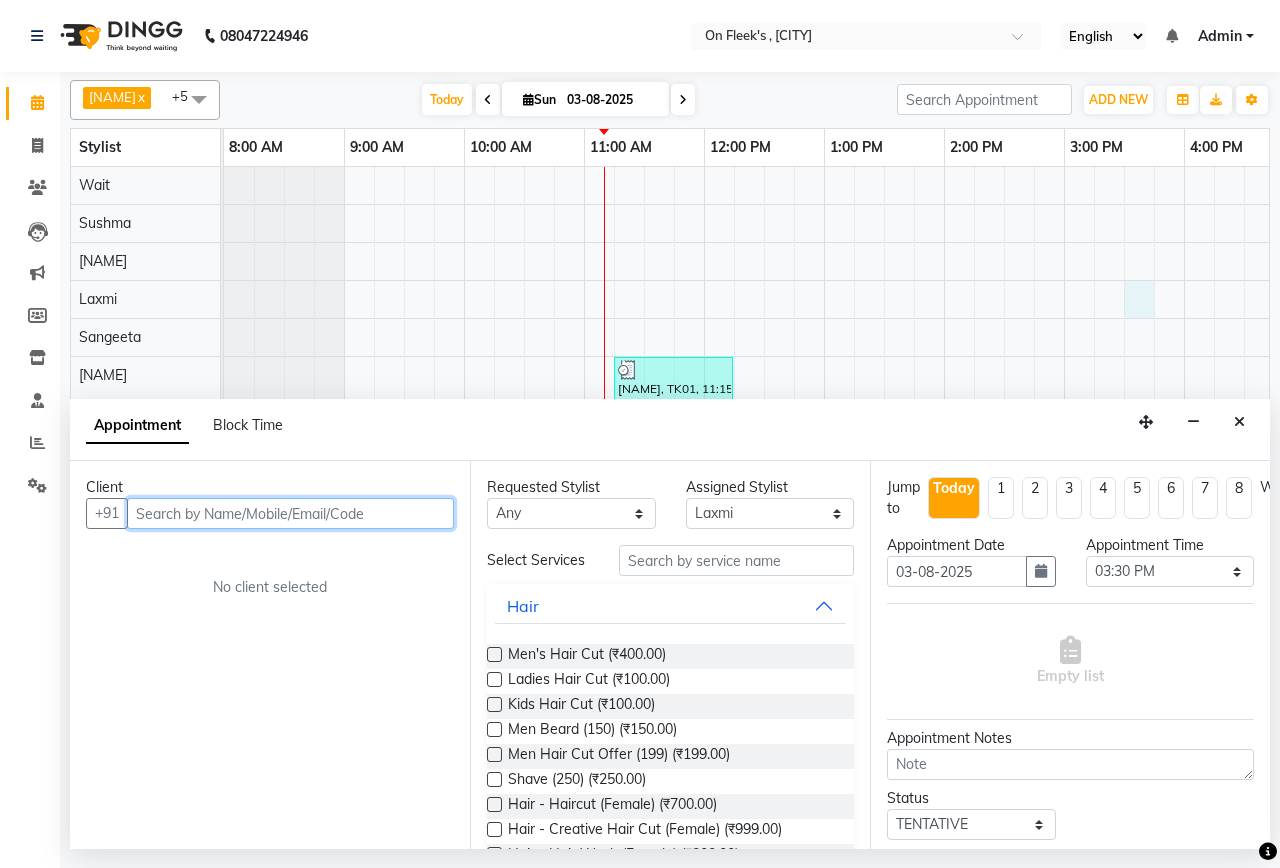 click at bounding box center [290, 513] 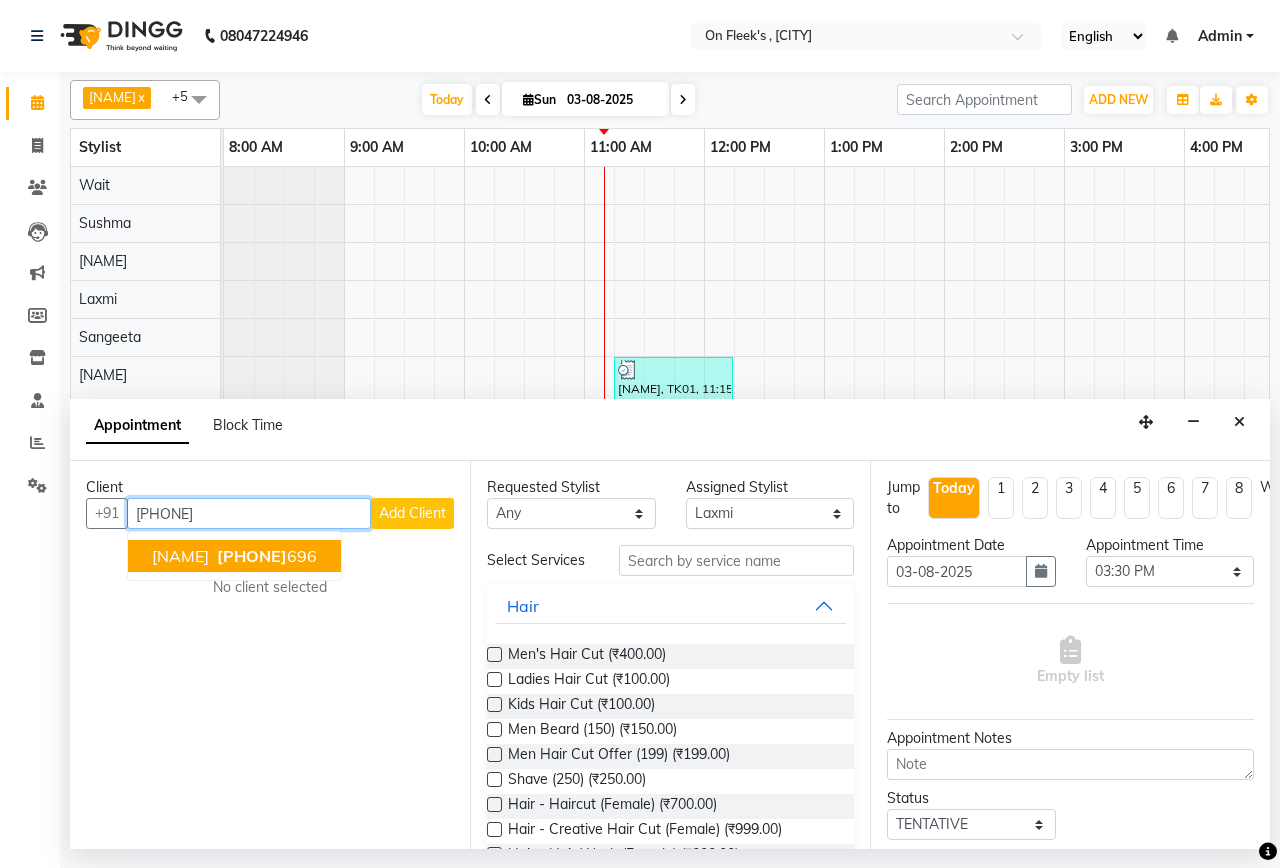 click on "[PHONE]" at bounding box center [252, 556] 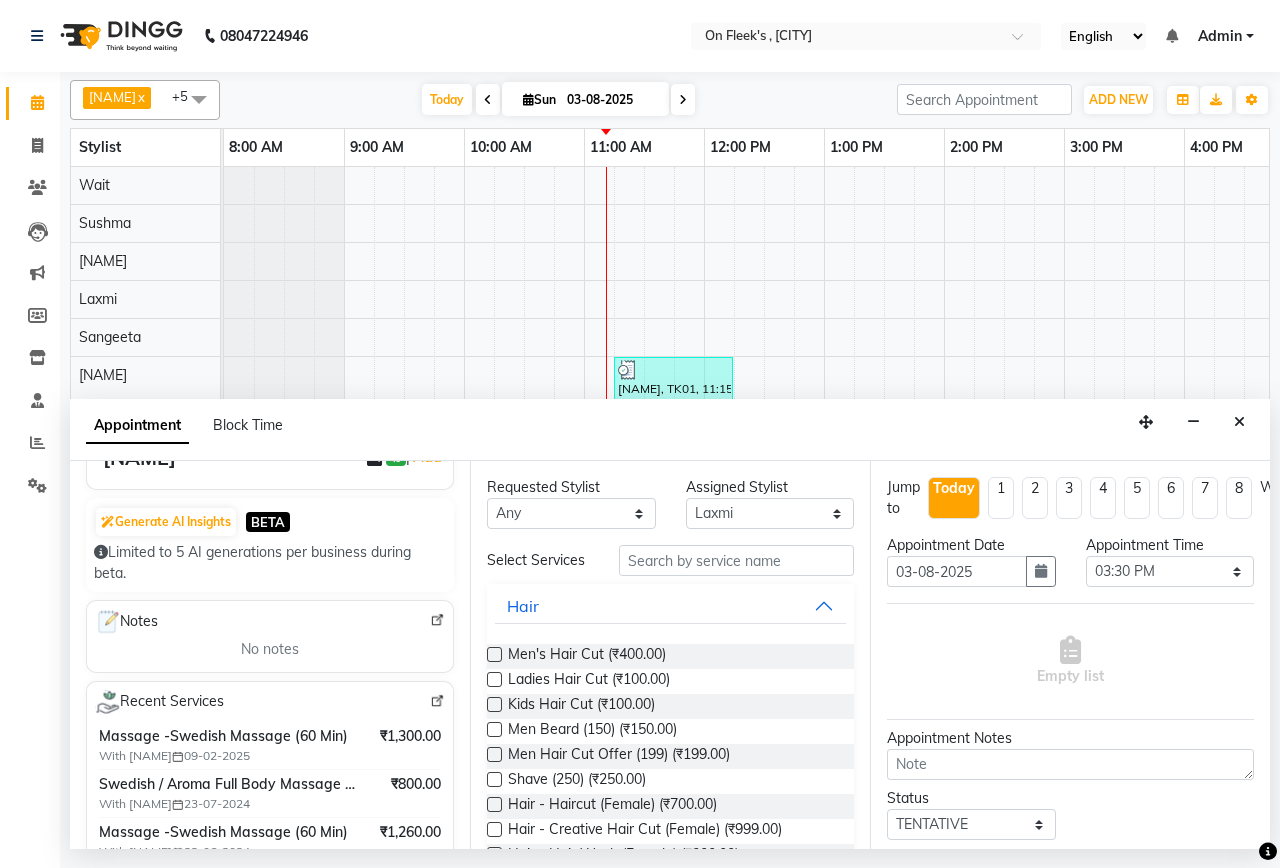 scroll, scrollTop: 200, scrollLeft: 0, axis: vertical 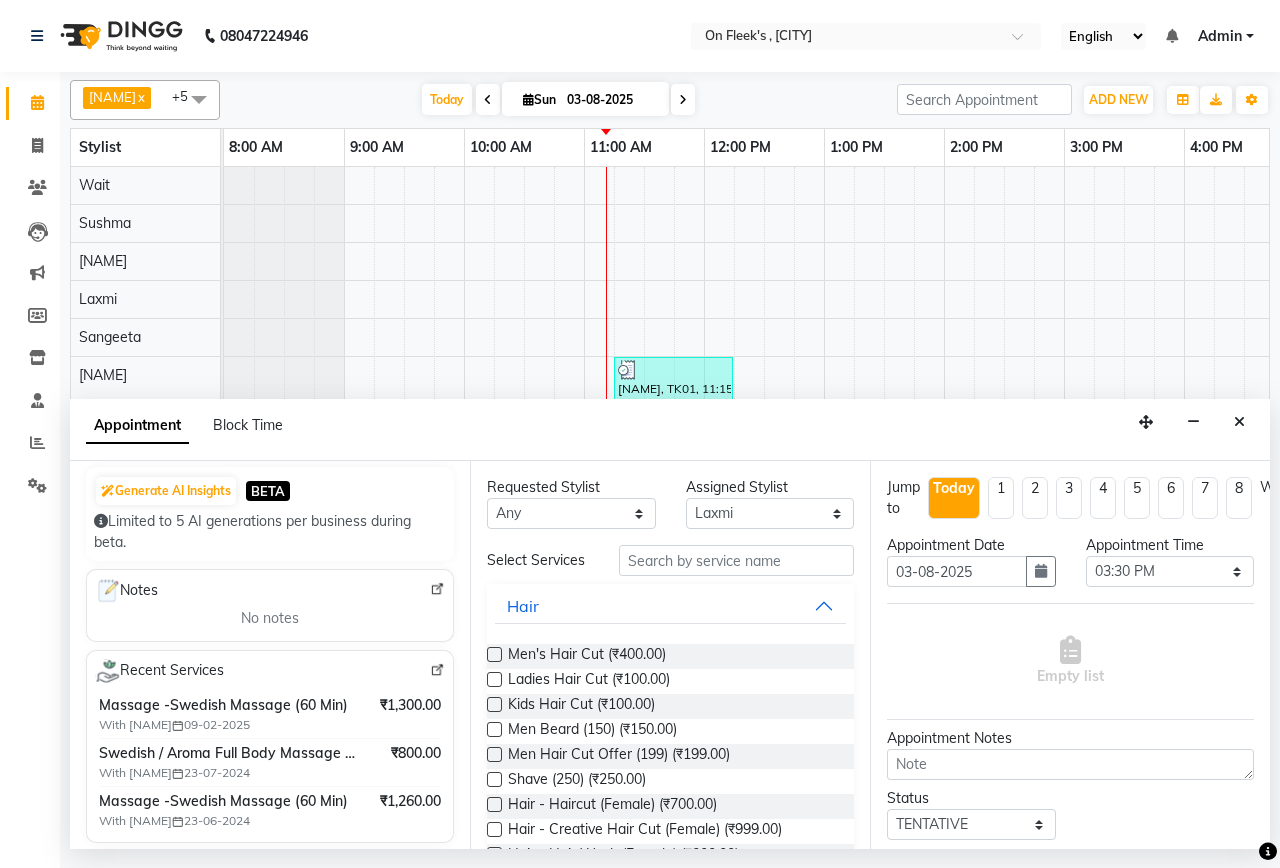 type on "[PHONE]" 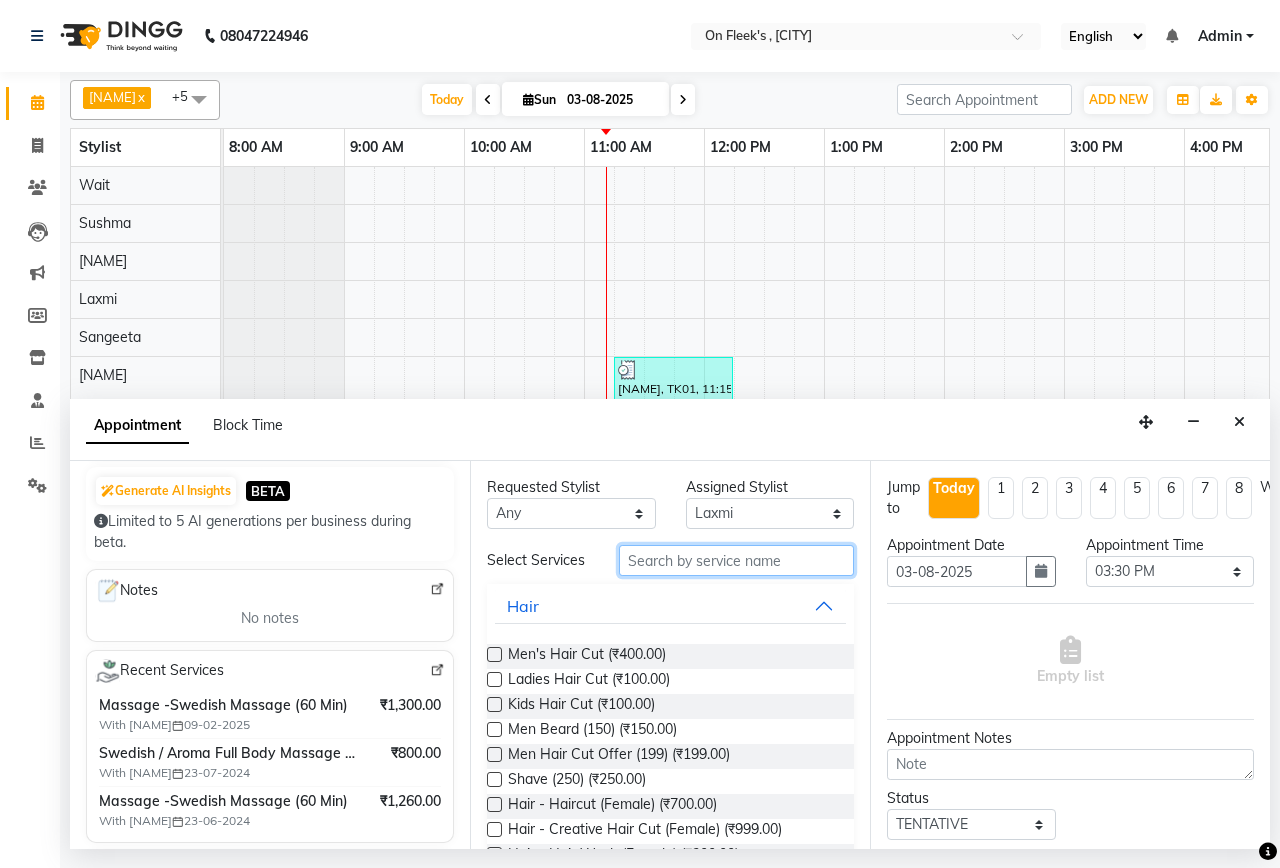 click at bounding box center (736, 560) 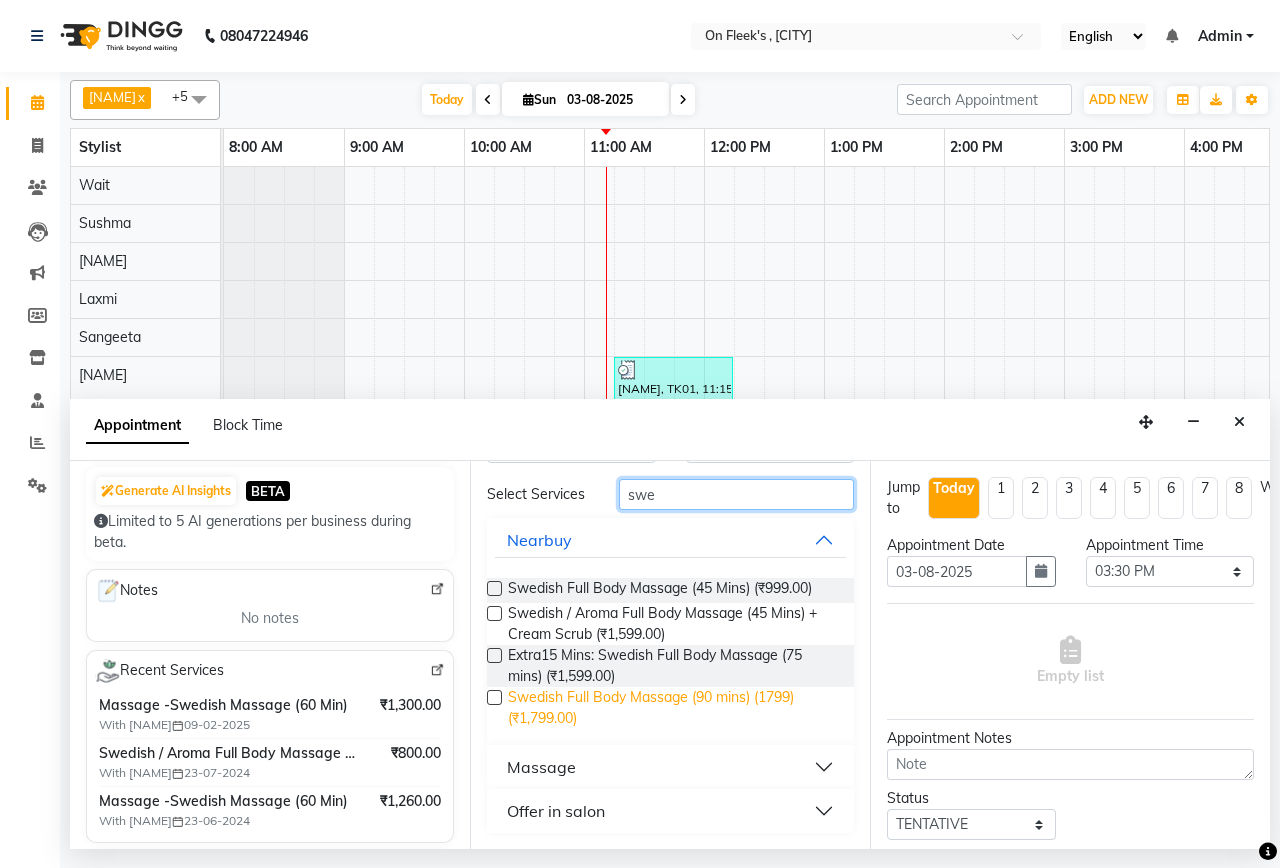 type on "swe" 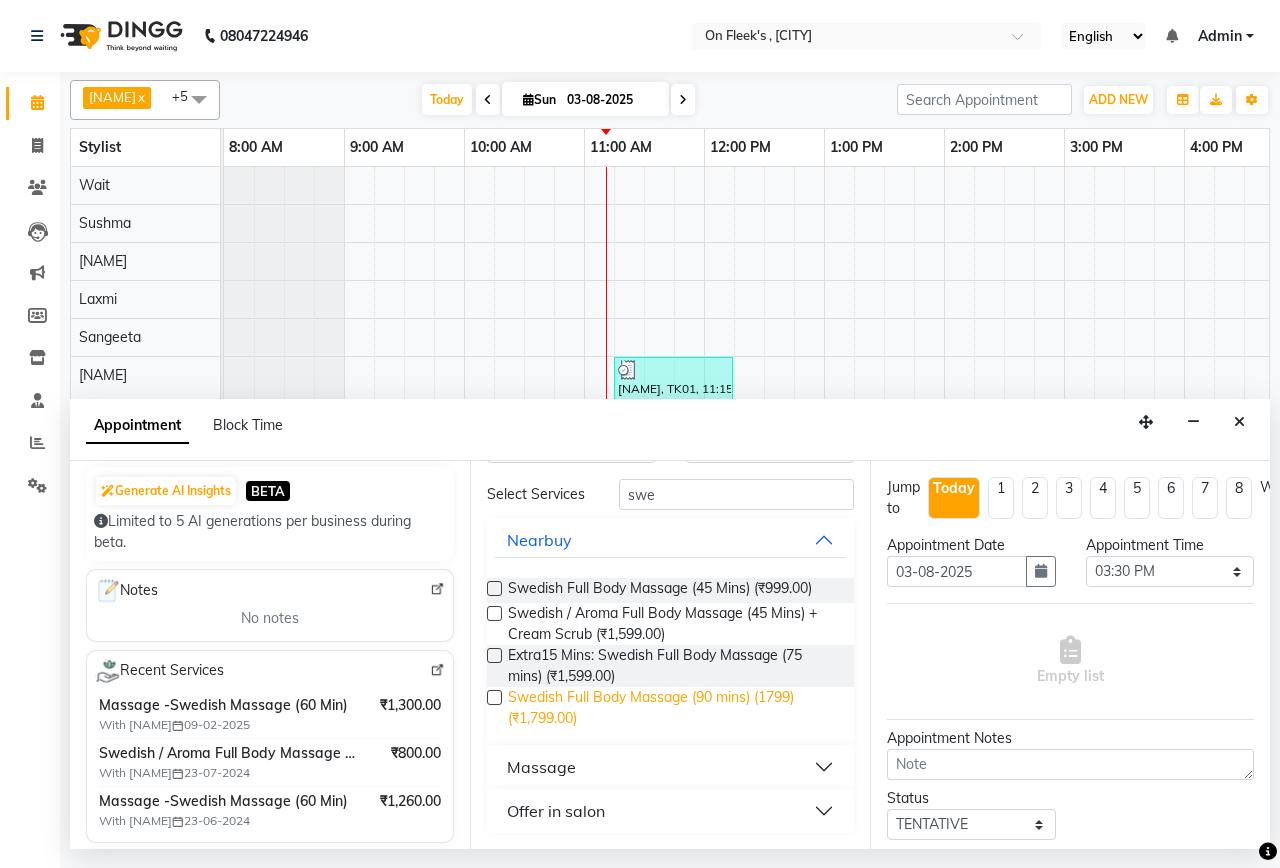 click on "Massage" at bounding box center (670, 767) 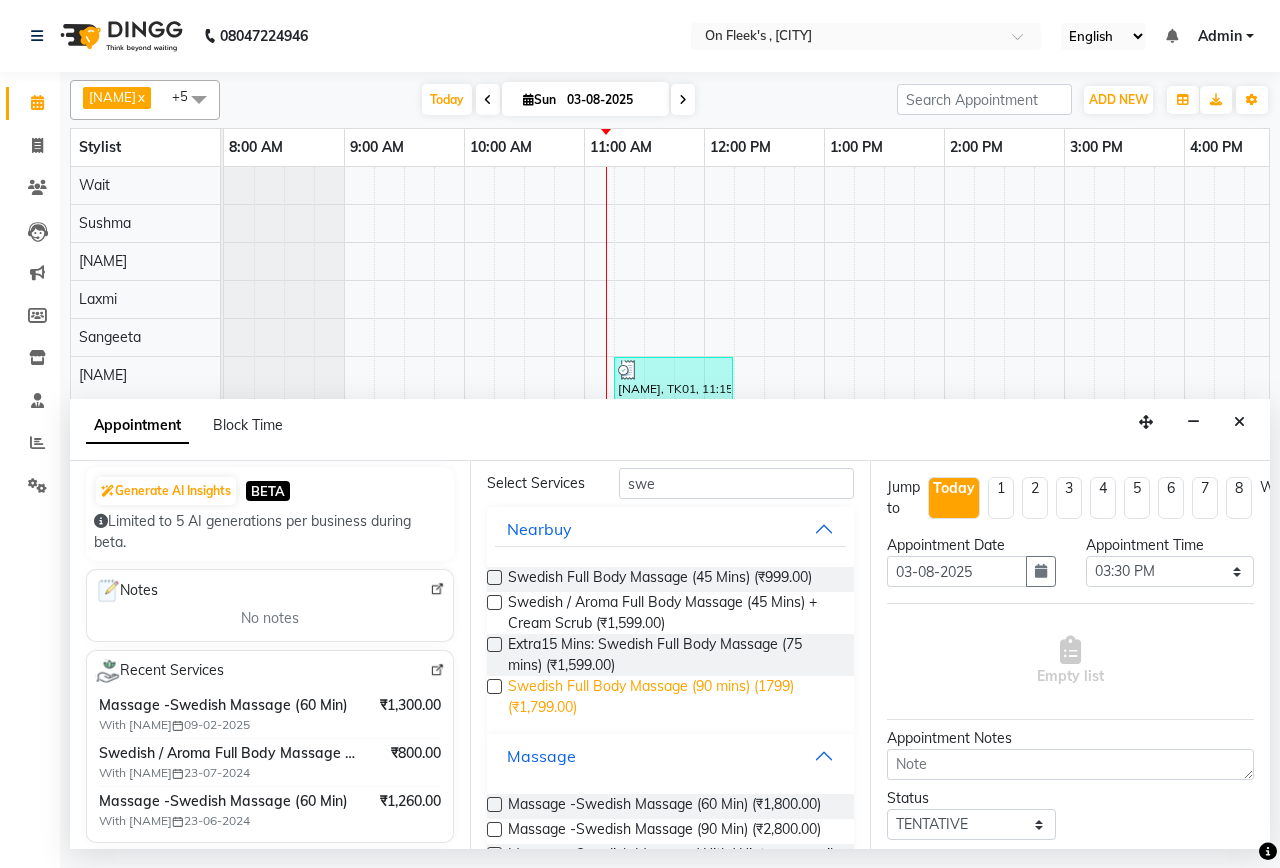 scroll, scrollTop: 277, scrollLeft: 0, axis: vertical 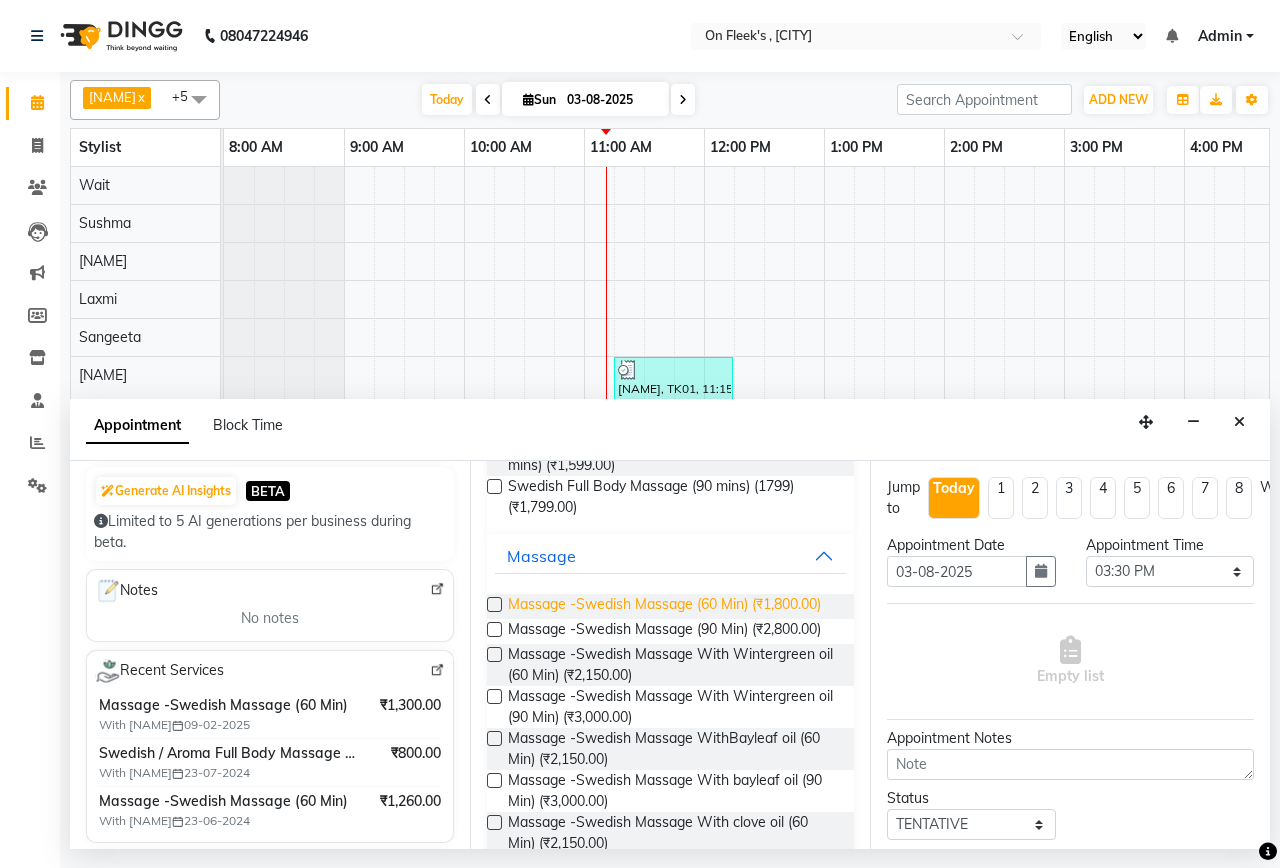 click on "Massage -Swedish  Massage (60 Min) (₹1,800.00)" at bounding box center [664, 606] 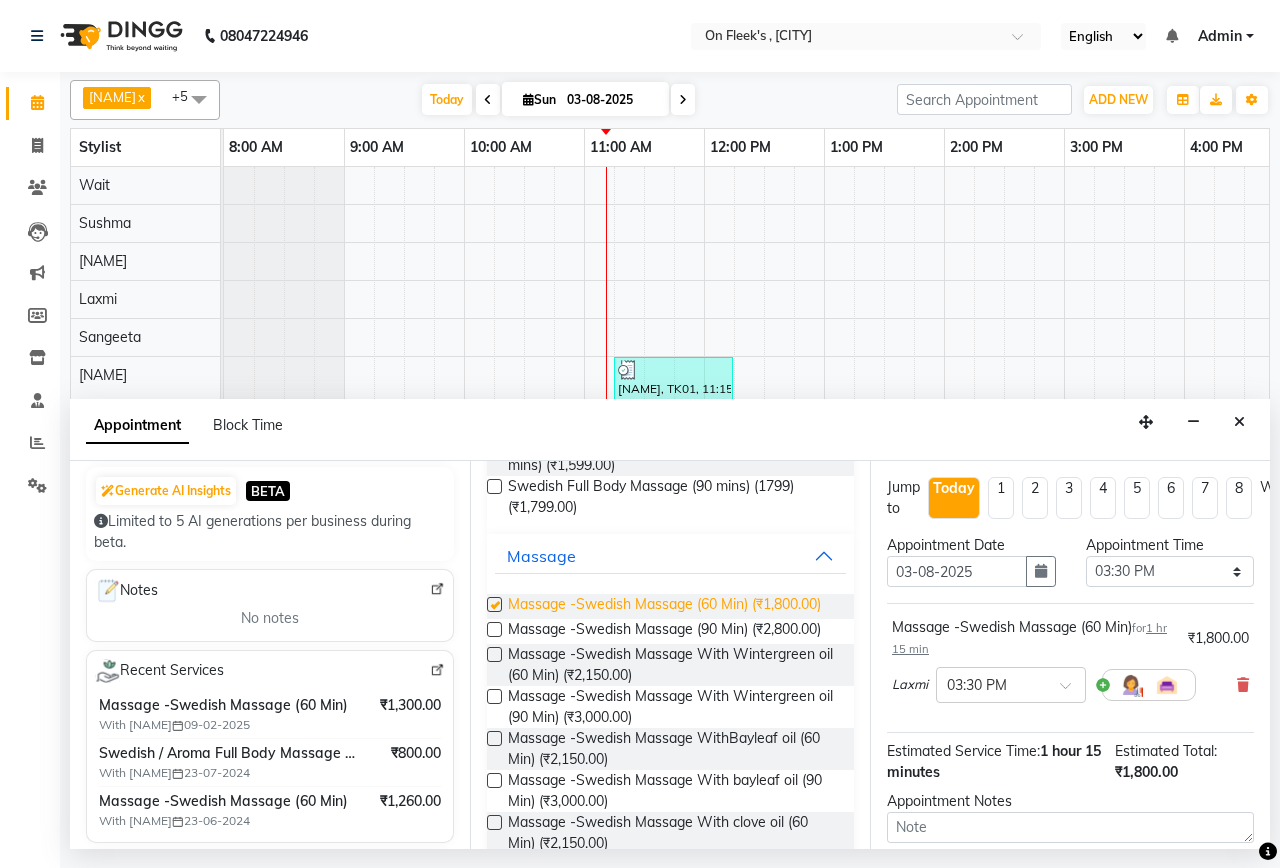 checkbox on "false" 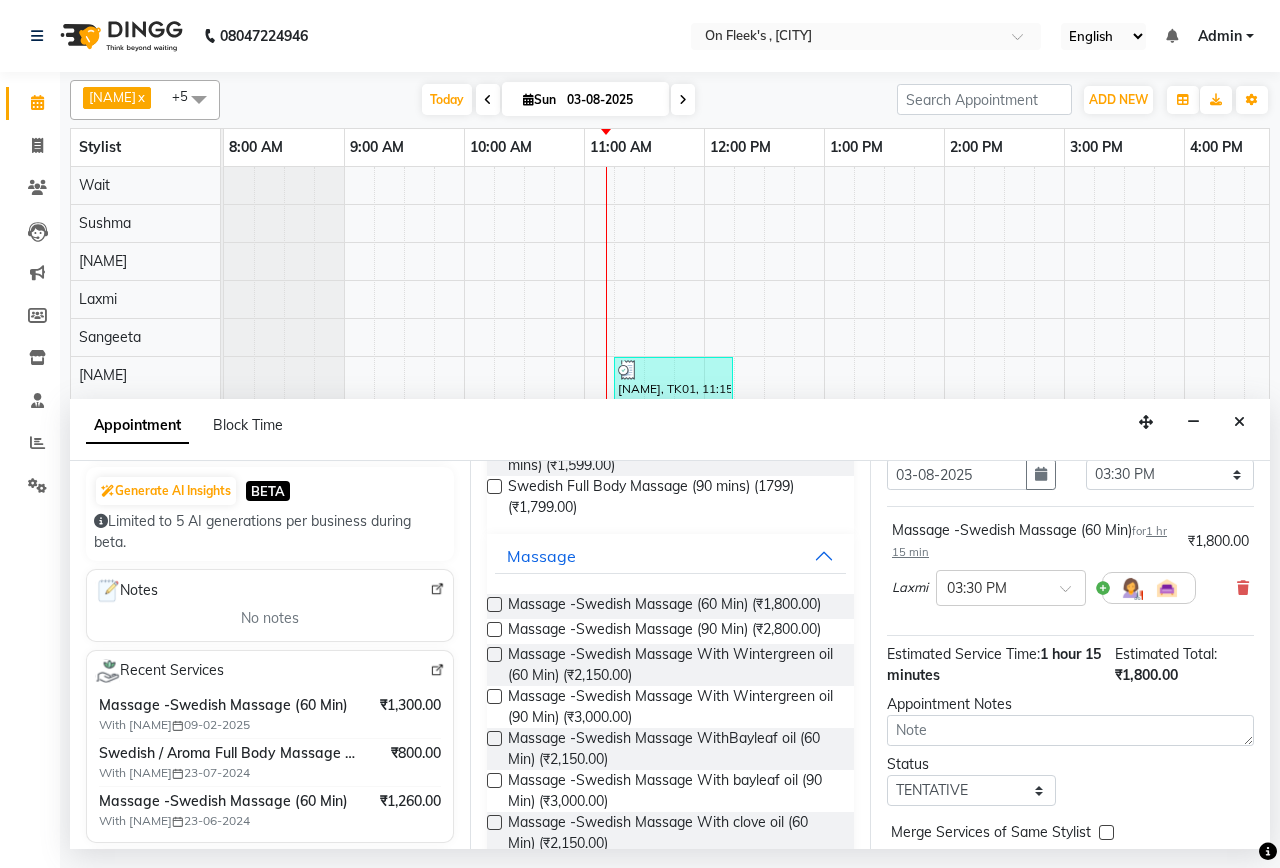 scroll, scrollTop: 197, scrollLeft: 0, axis: vertical 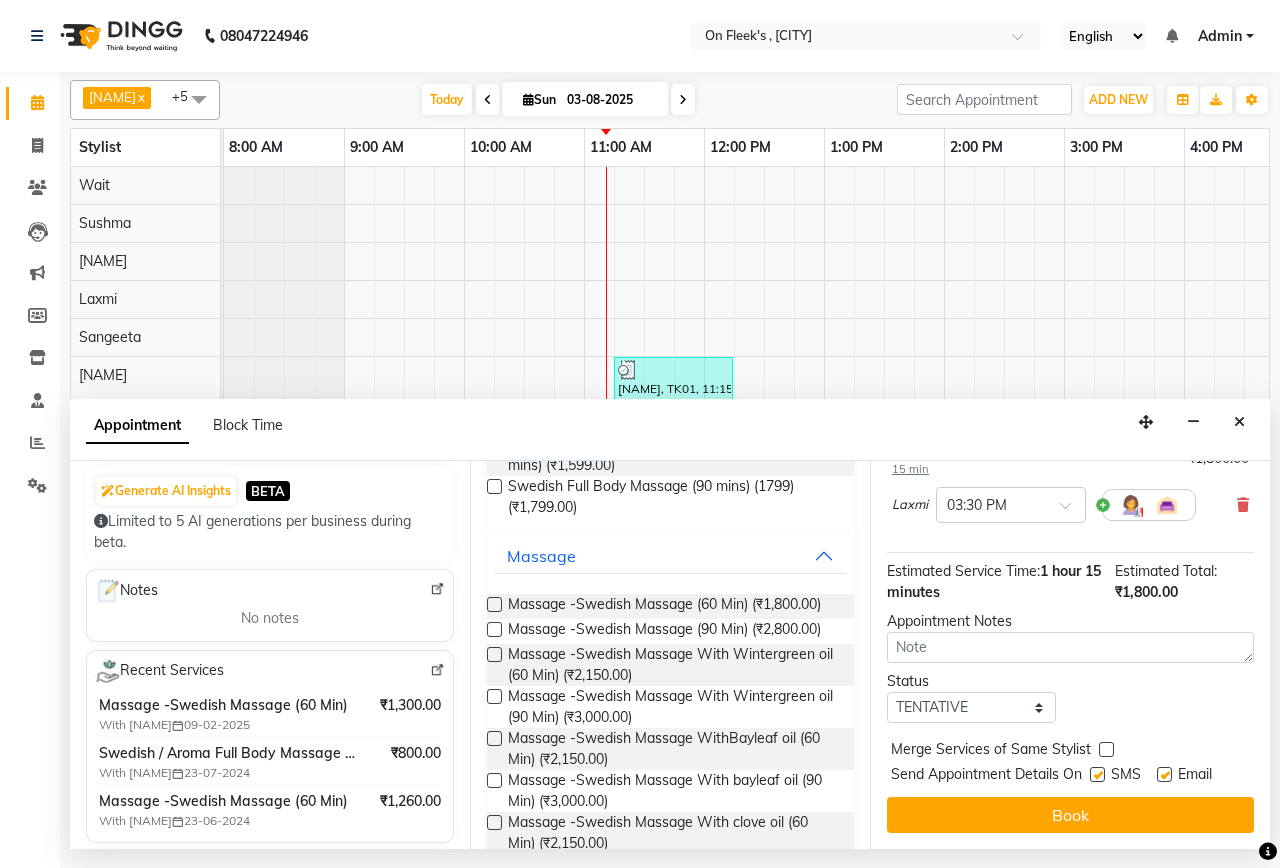 click at bounding box center [1097, 774] 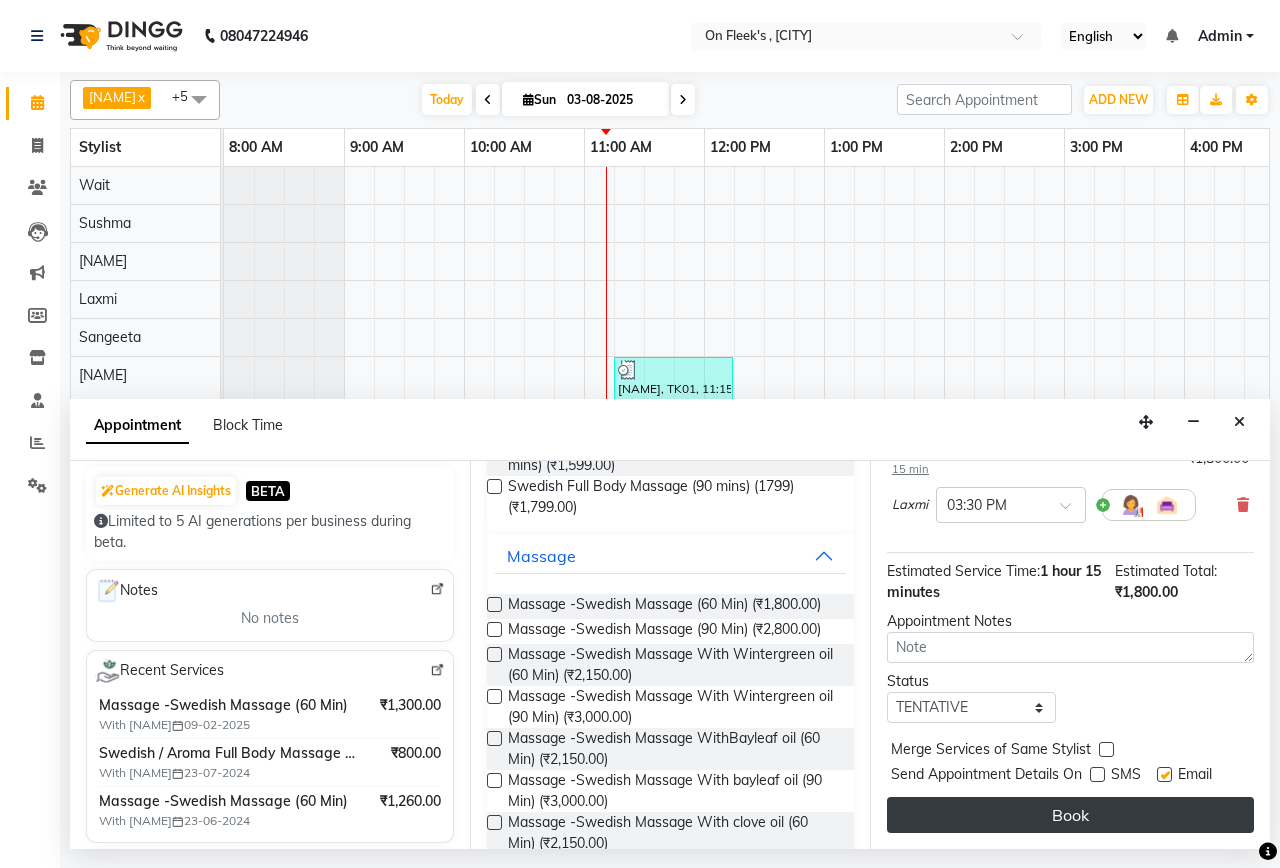 click on "Book" at bounding box center (1070, 815) 